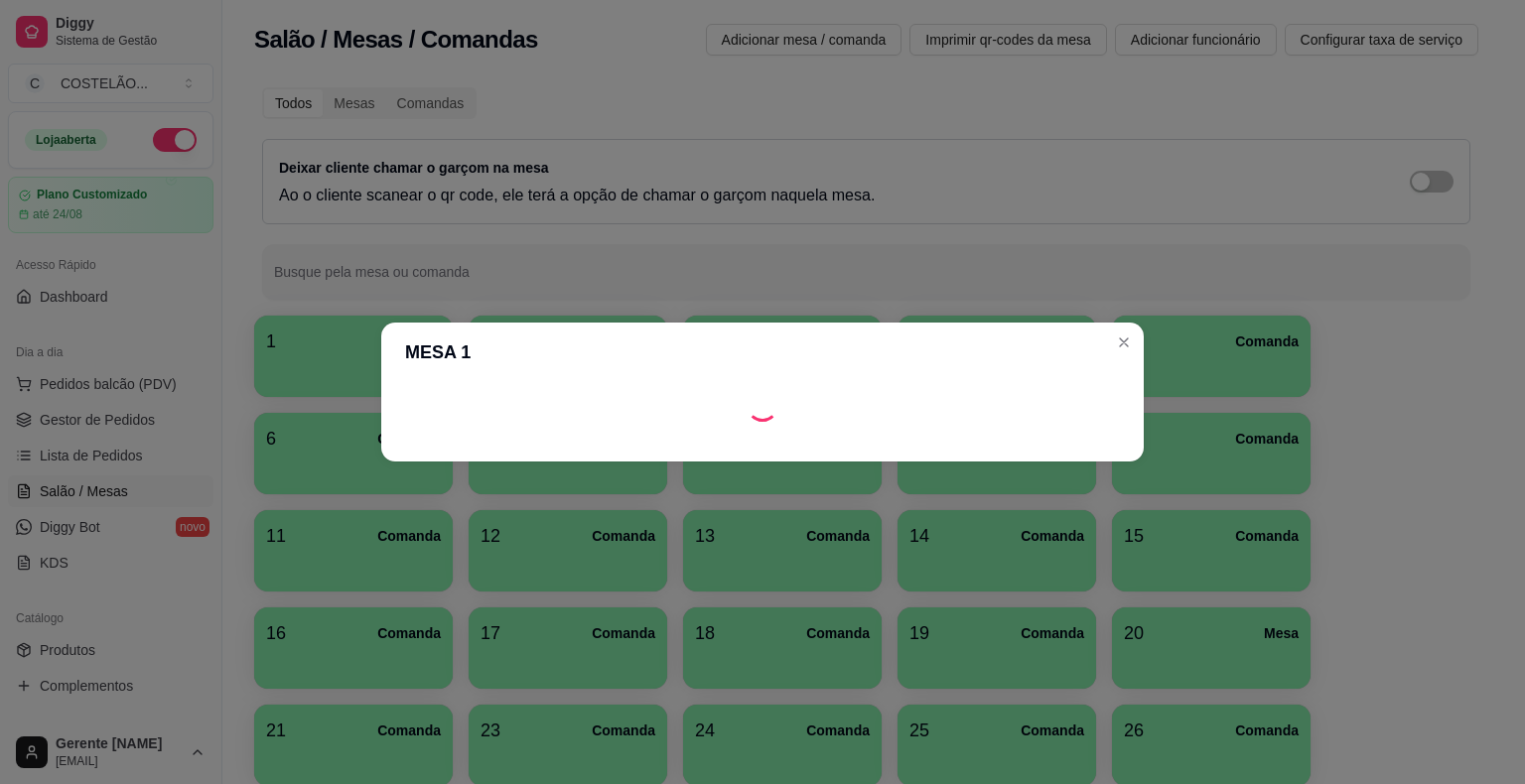 scroll, scrollTop: 0, scrollLeft: 0, axis: both 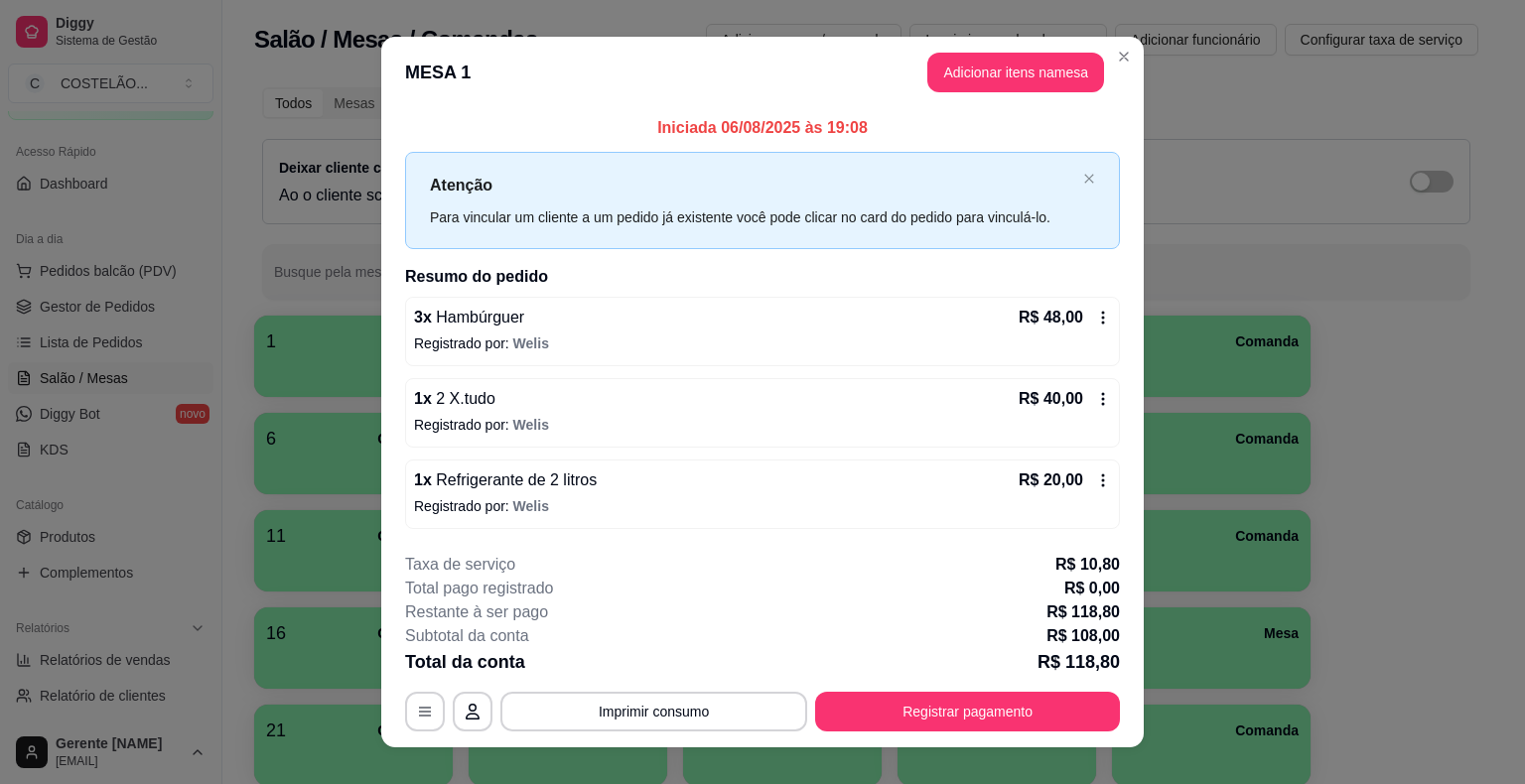 click on "Registrar pagamento" at bounding box center [967, 712] 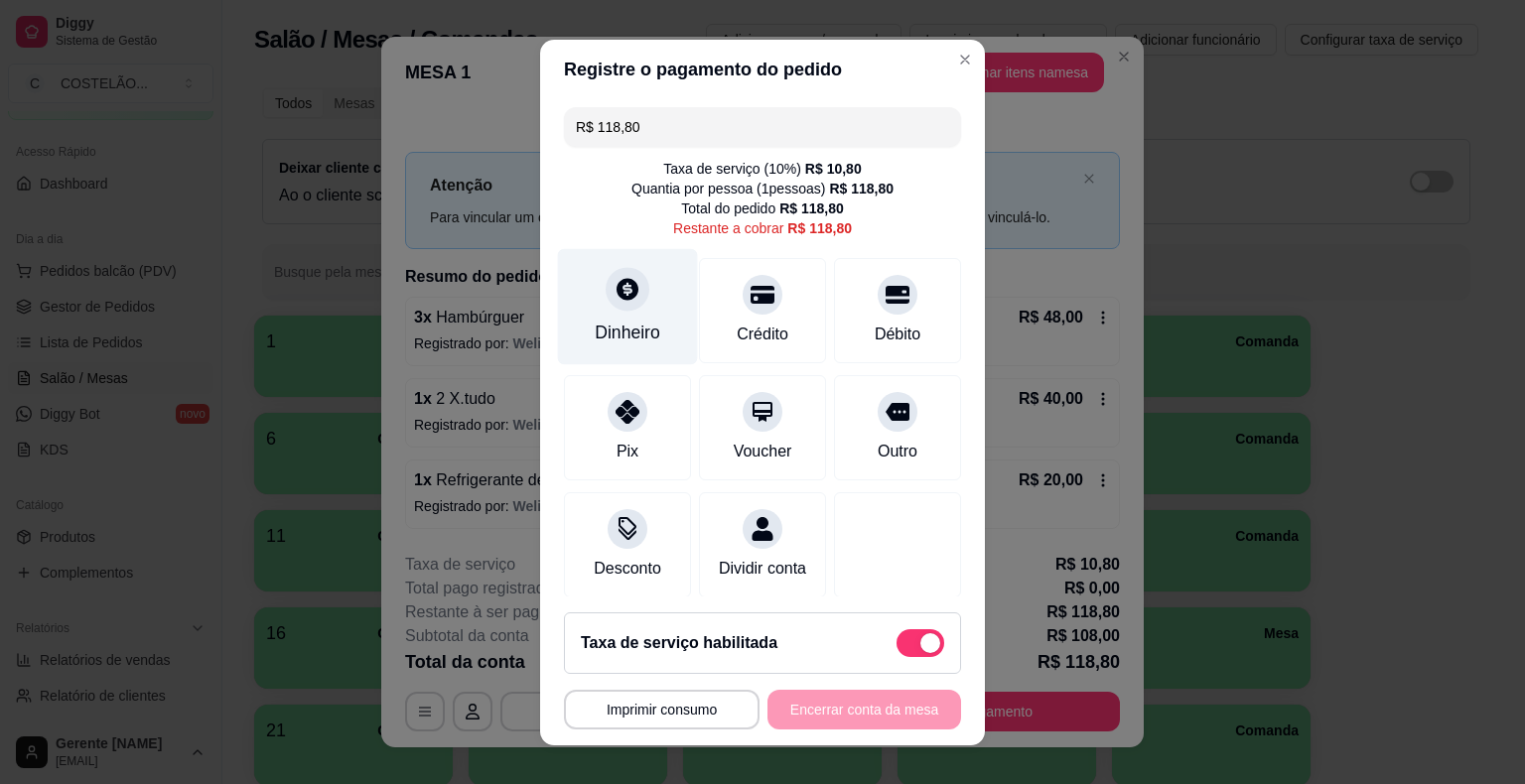 click 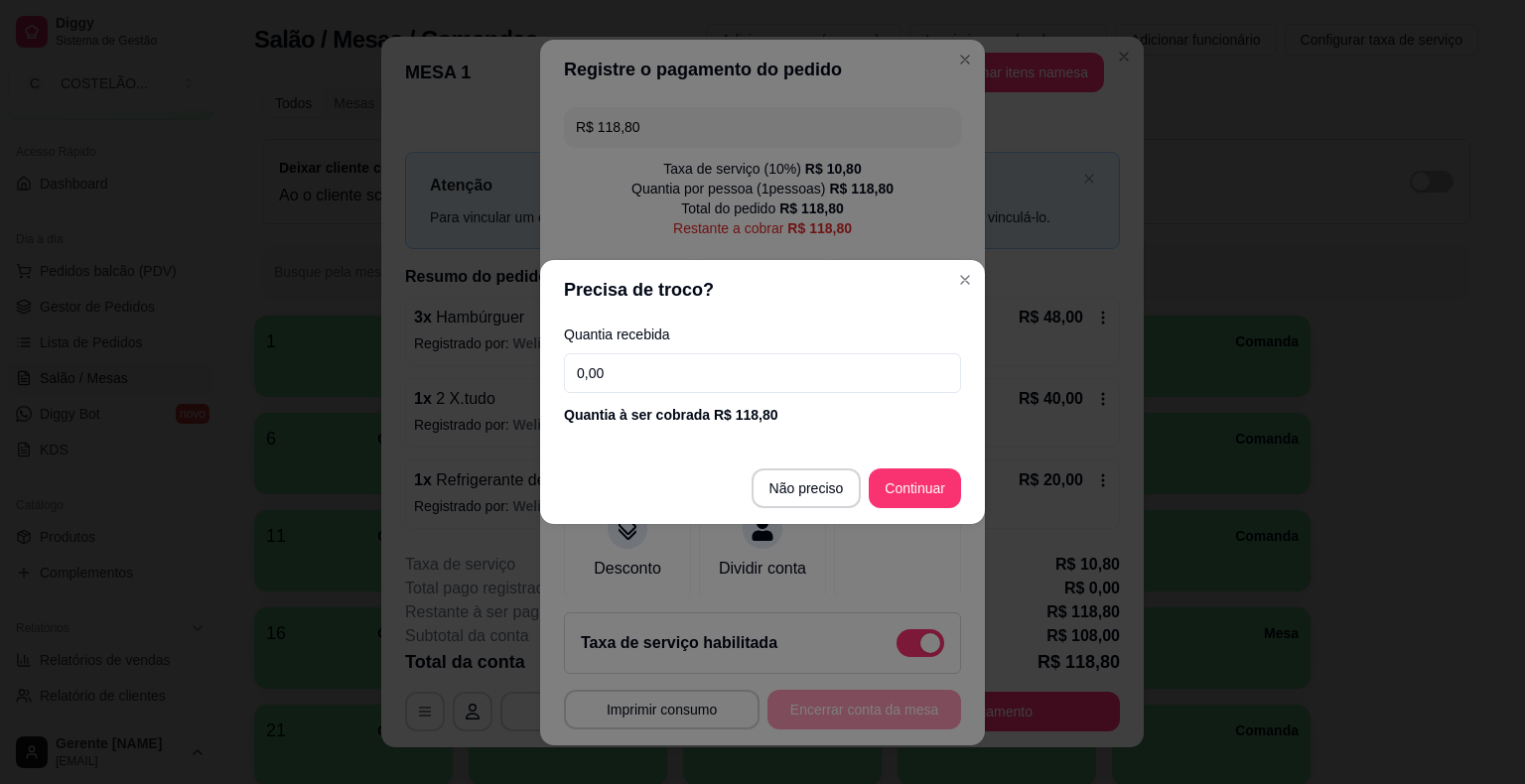 click on "0,00" at bounding box center (762, 373) 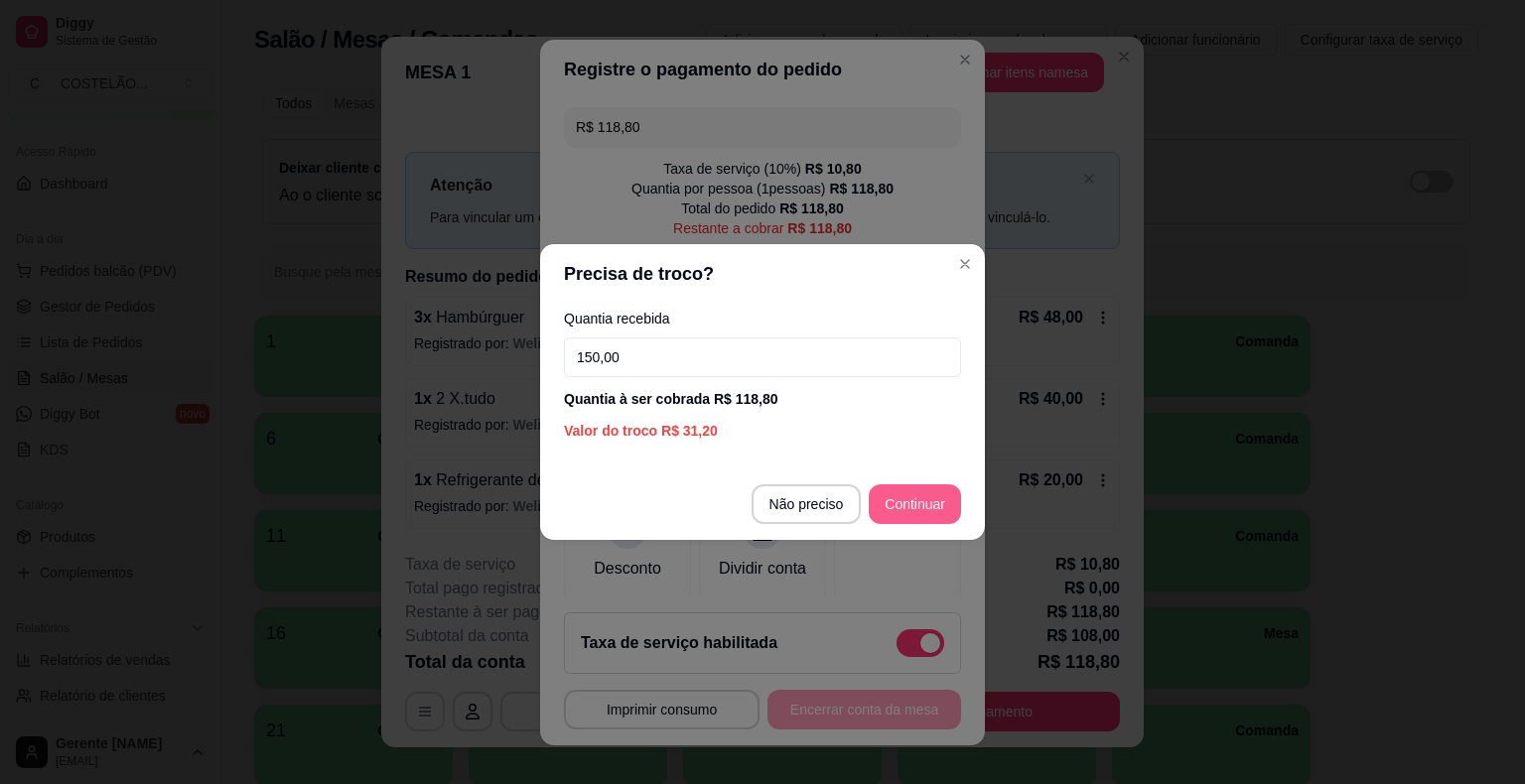 type on "150,00" 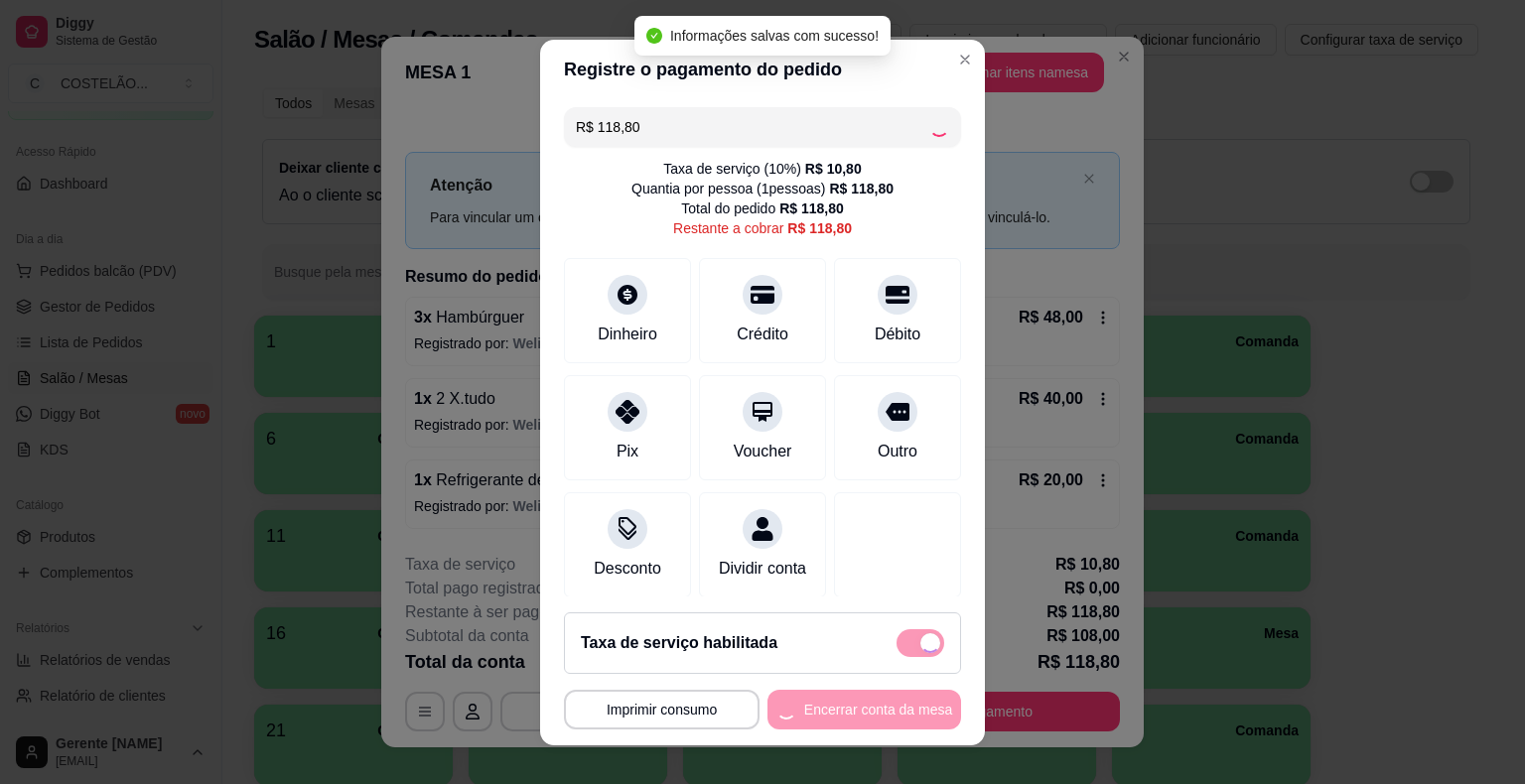 type on "R$ 0,00" 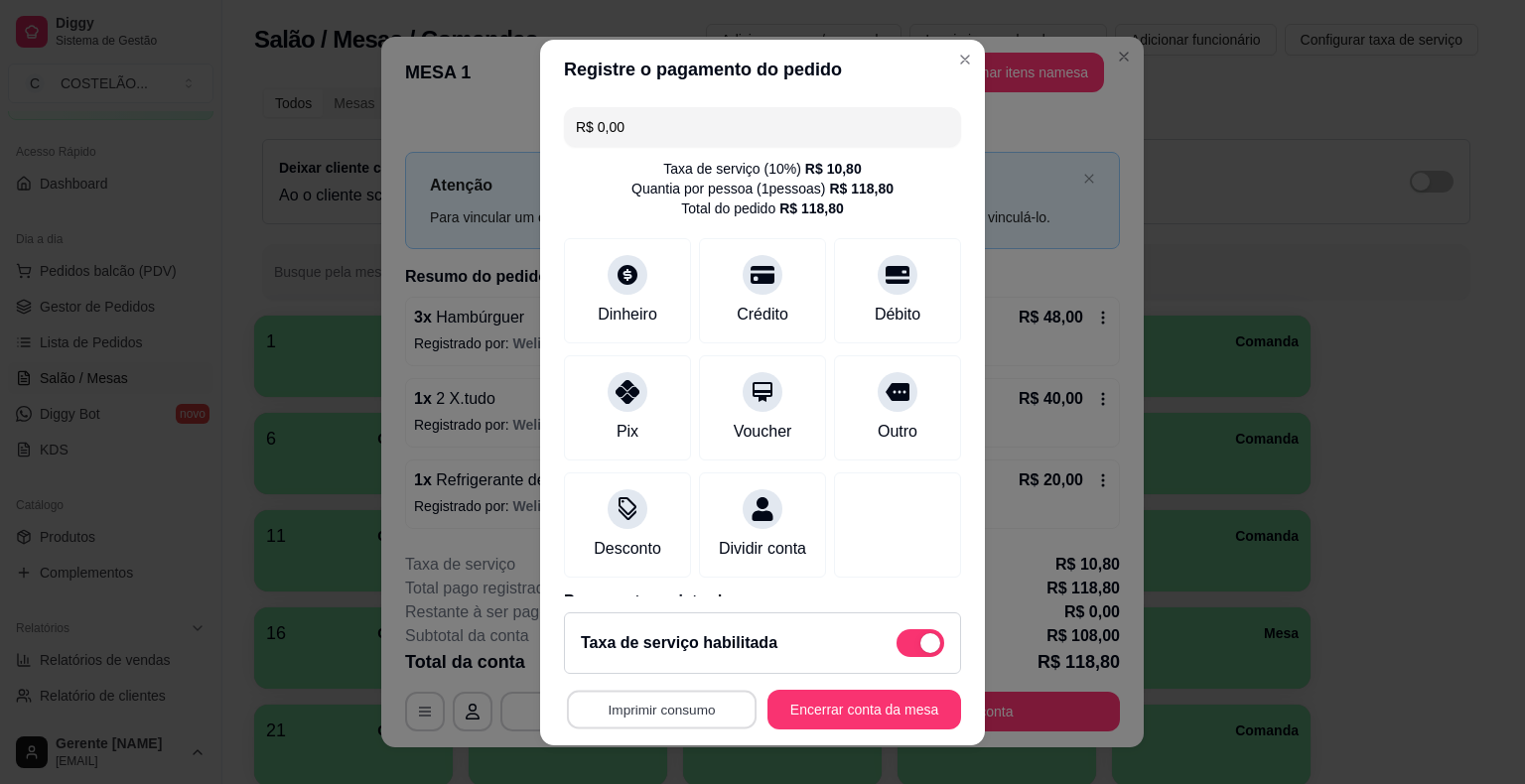 click on "Imprimir consumo" at bounding box center [661, 709] 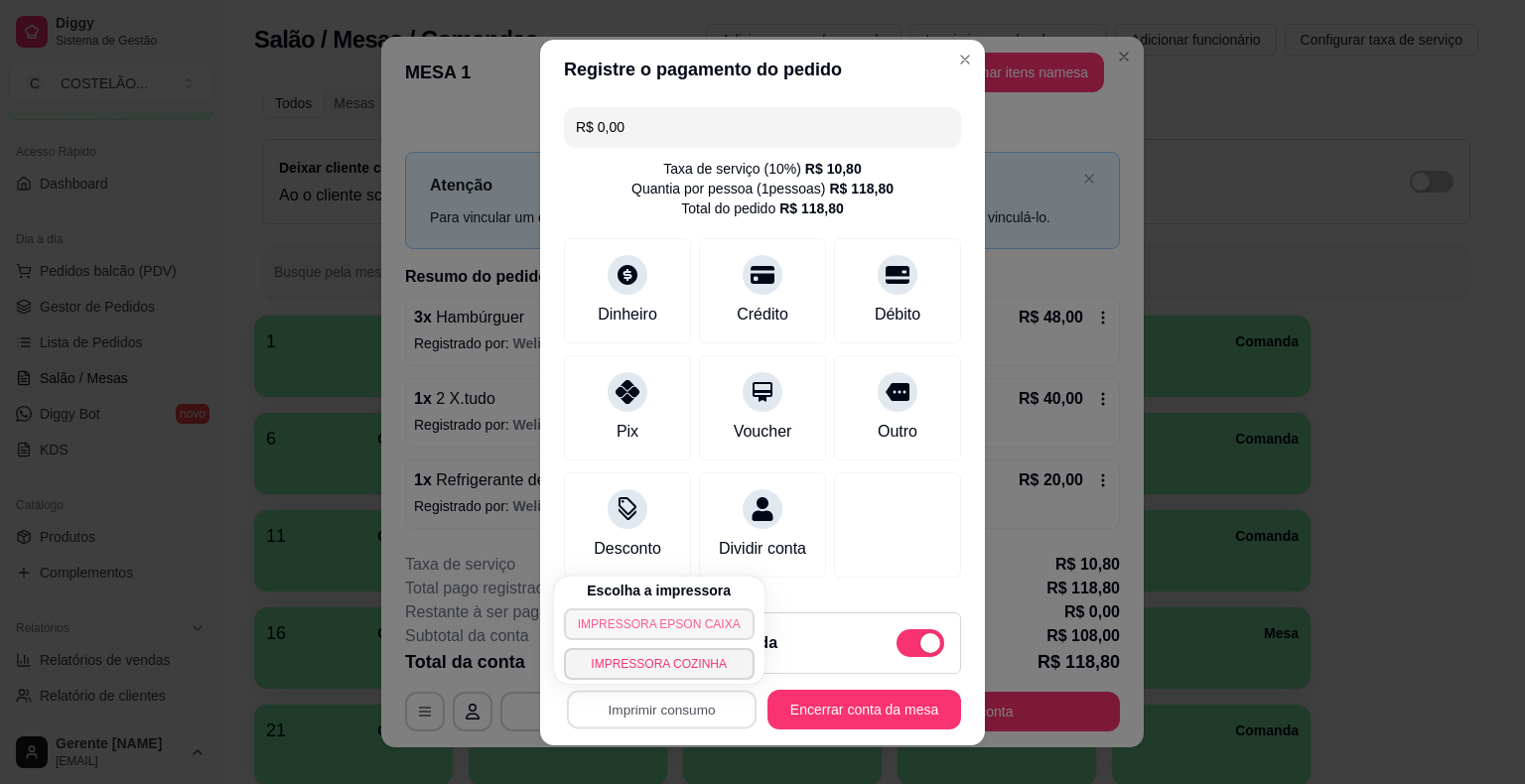 click on "IMPRESSORA EPSON CAIXA" at bounding box center (659, 624) 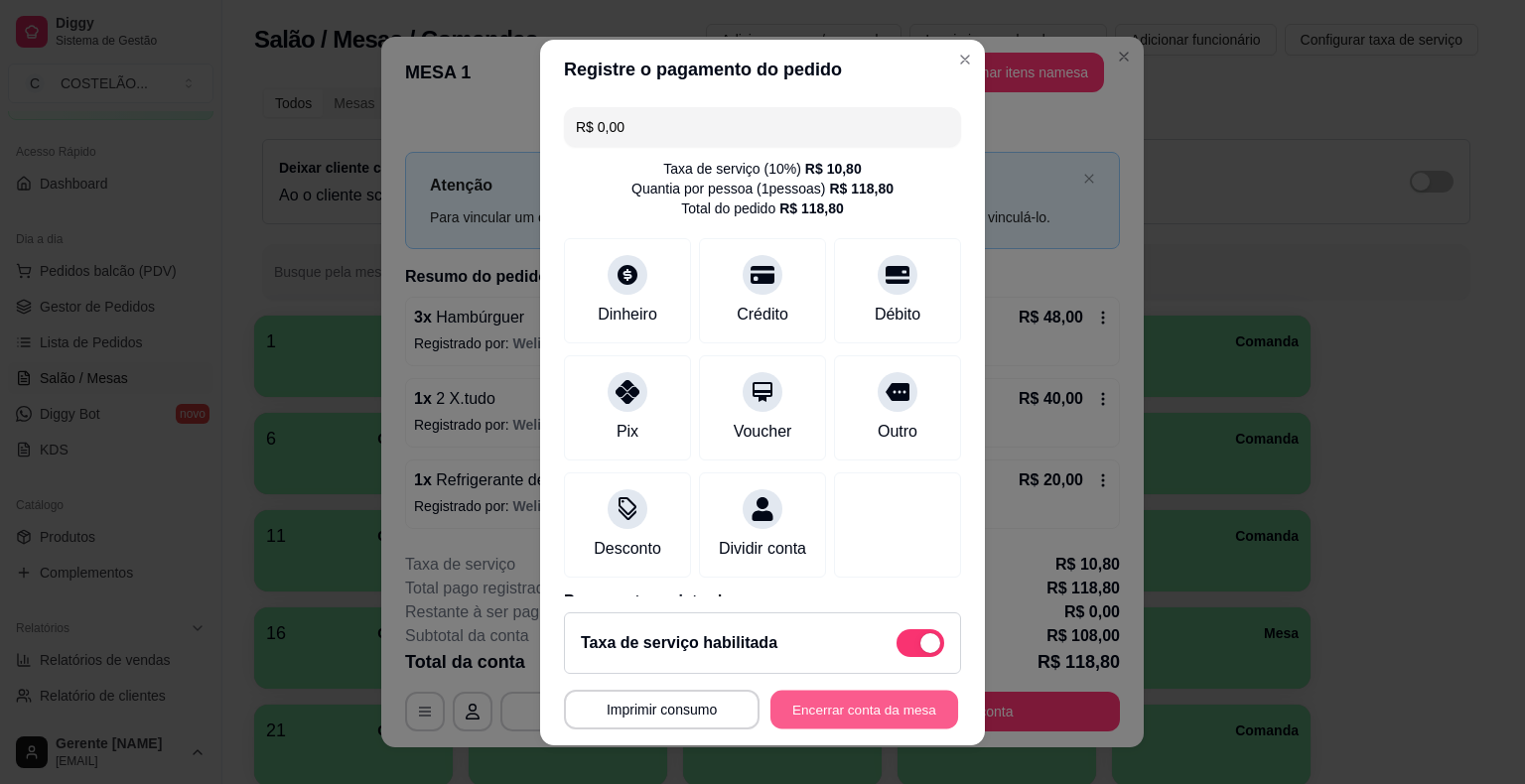 click on "Encerrar conta da mesa" at bounding box center (864, 709) 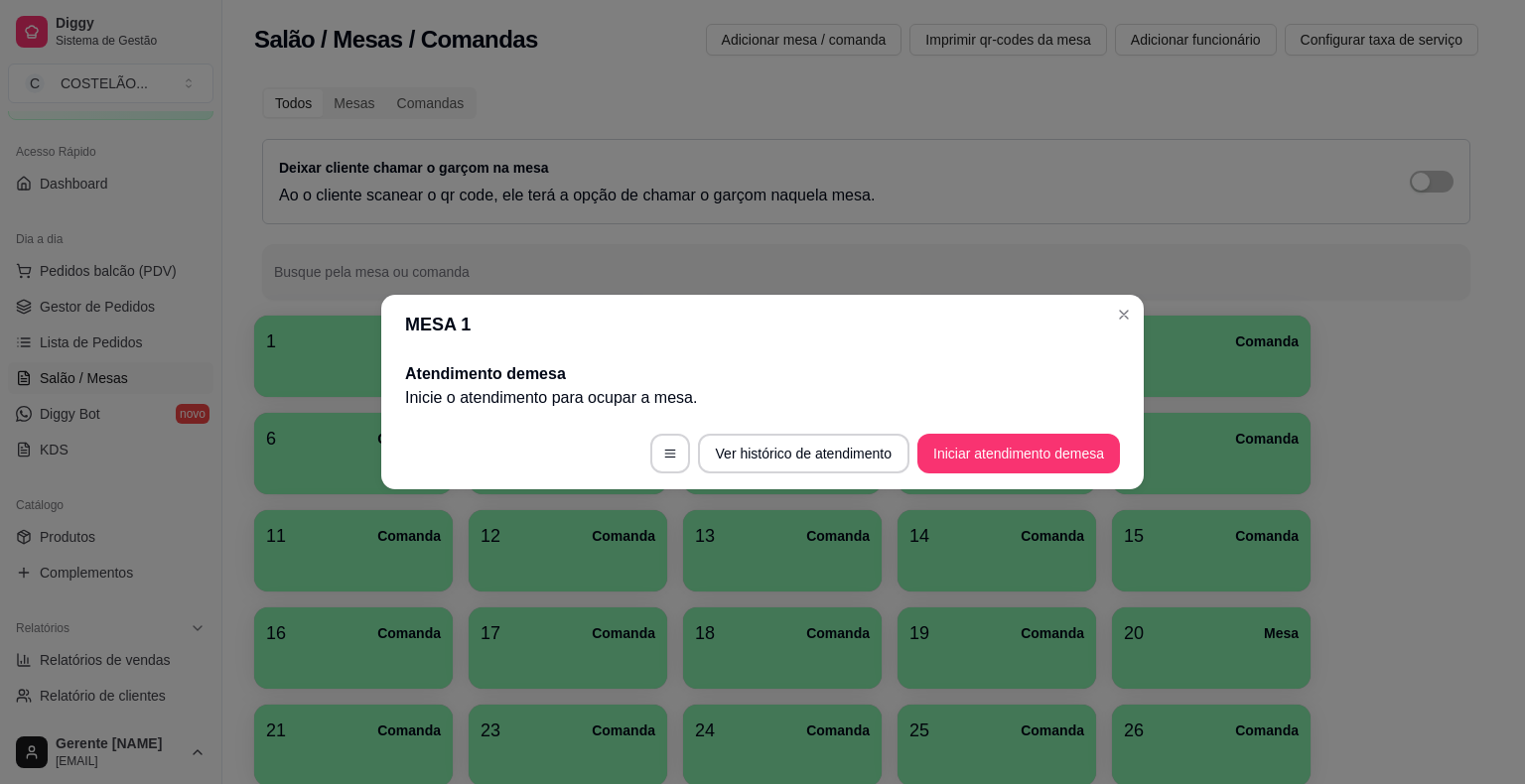 click on "Todos Mesas Comandas Deixar cliente chamar o garçom na mesa Ao o cliente scanear o qr code, ele terá a opção de chamar o garçom naquela mesa. Busque pela mesa ou comanda
1 Mesa 2 Comanda 3 Comanda 4 Comanda 5 Comanda 6 Comanda 7 Comanda 8 Comanda 9 Comanda 10 Comanda 11 Comanda 12 Comanda 13 Comanda 14 Comanda 15 Comanda 16 Comanda 17 Comanda 18 Comanda 19 Comanda 20 Mesa 21 Comanda 23 Comanda 24 Comanda 25 Comanda 26 Comanda 27 Comanda 28 Comanda 29 Comanda 30 Comanda 31 Comanda 32 Comanda 33 Comanda 34 Comanda 35 Comanda 36 Comanda 37 Comanda 38 Comanda 39 Comanda 40 Comanda 41 Mesa 42 Comanda 43 Comanda 44 Comanda 45 Comanda 46 Comanda 47 Comanda 48 Comanda 49 Comanda 50 Comanda 51 Comanda 52 Comanda 53 Comanda 54 Comanda 55 Comanda 56 Comanda 57 Comanda 58 Comanda 59 Comanda 60 Comanda 61 Comanda 62 Comanda 63 Comanda 64 Comanda 65 Comanda 66 Comanda 67 Comanda 68 Comanda 69 Comanda 70 Comanda 71 Comanda 72 Comanda 73 Comanda 74 Comanda 75 Comanda 76 Comanda" at bounding box center [866, 1168] 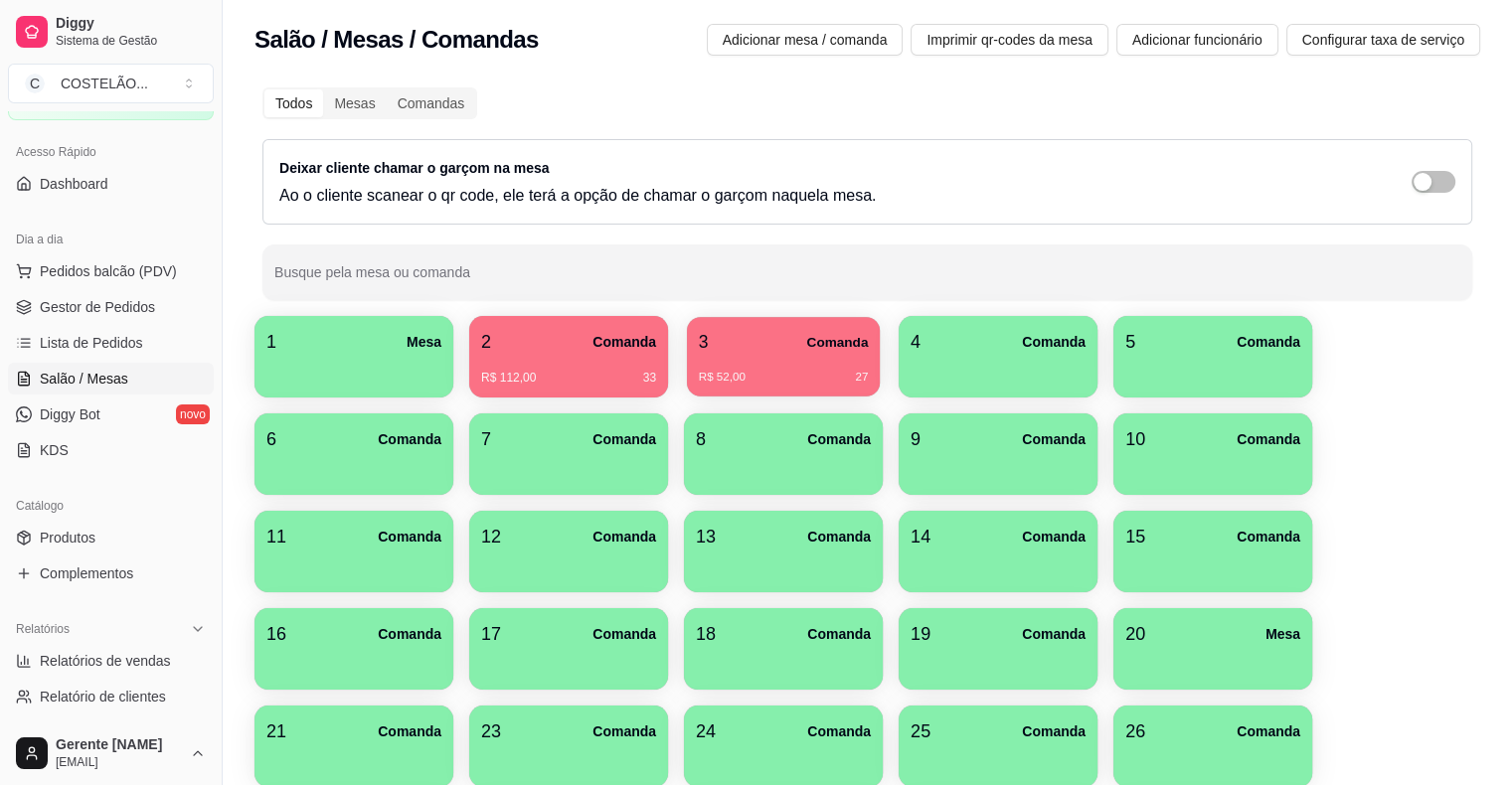click on "R$ 52,00 27" at bounding box center [783, 370] 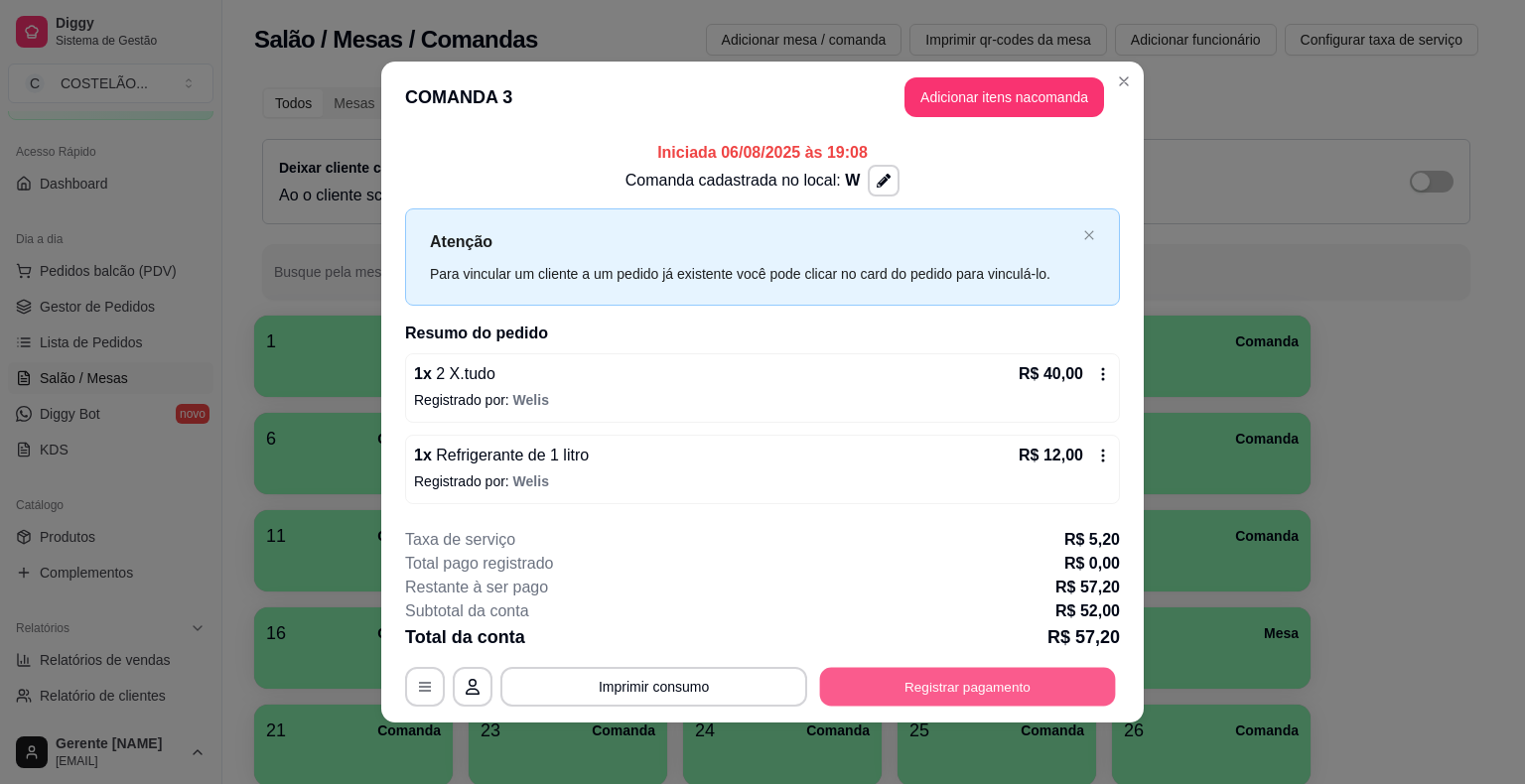 click on "Registrar pagamento" at bounding box center (968, 686) 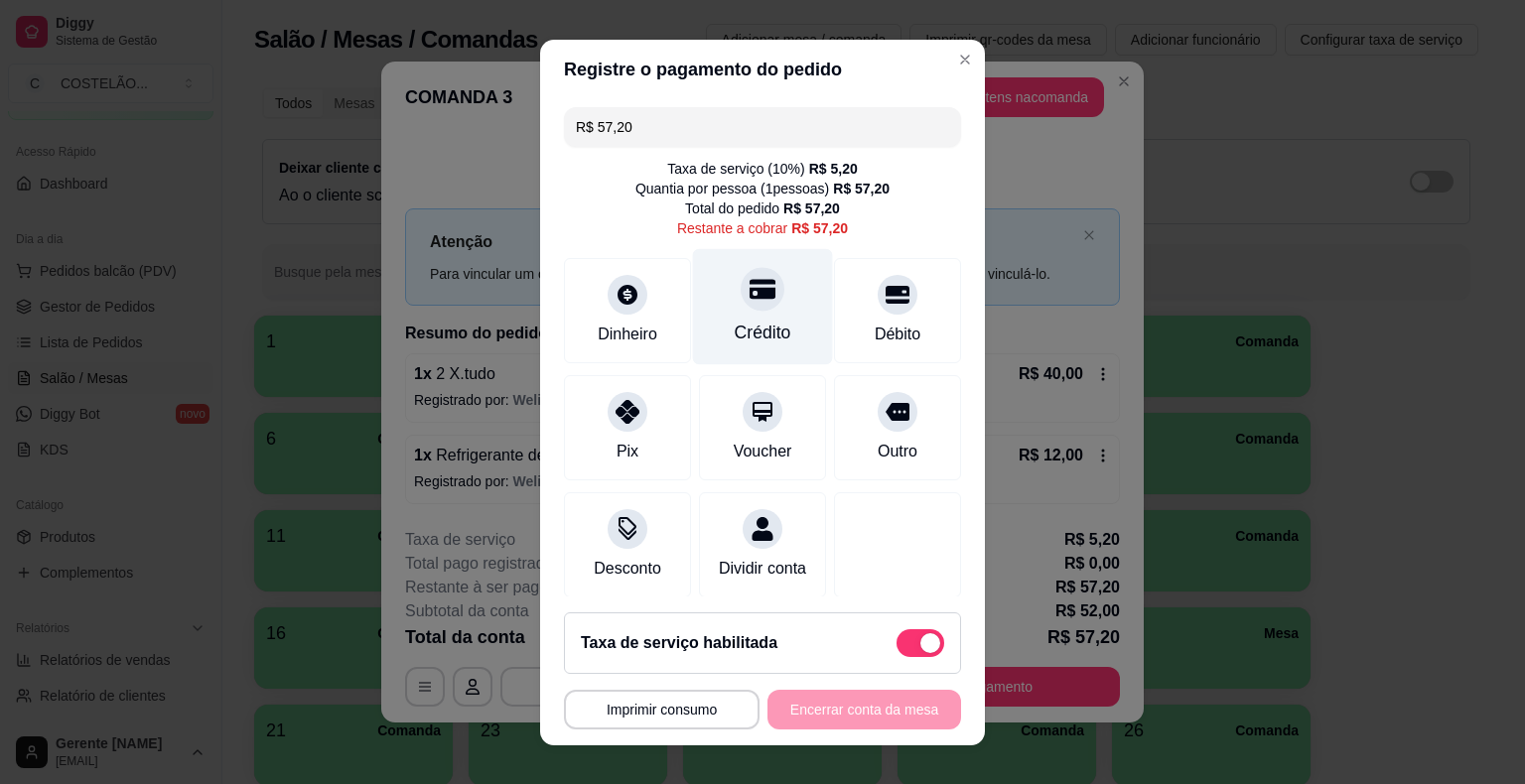 click on "Crédito" at bounding box center [762, 306] 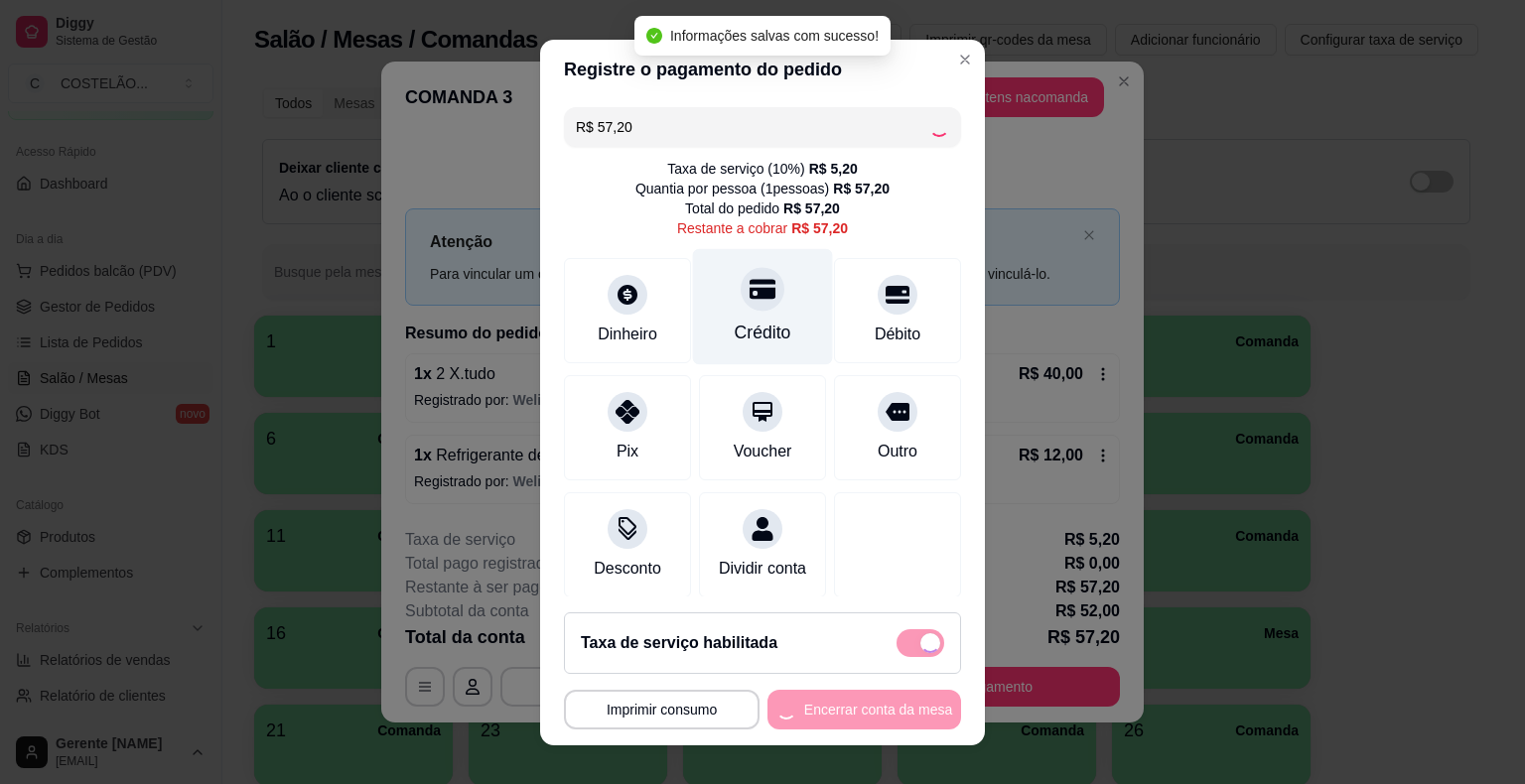 type on "R$ 0,00" 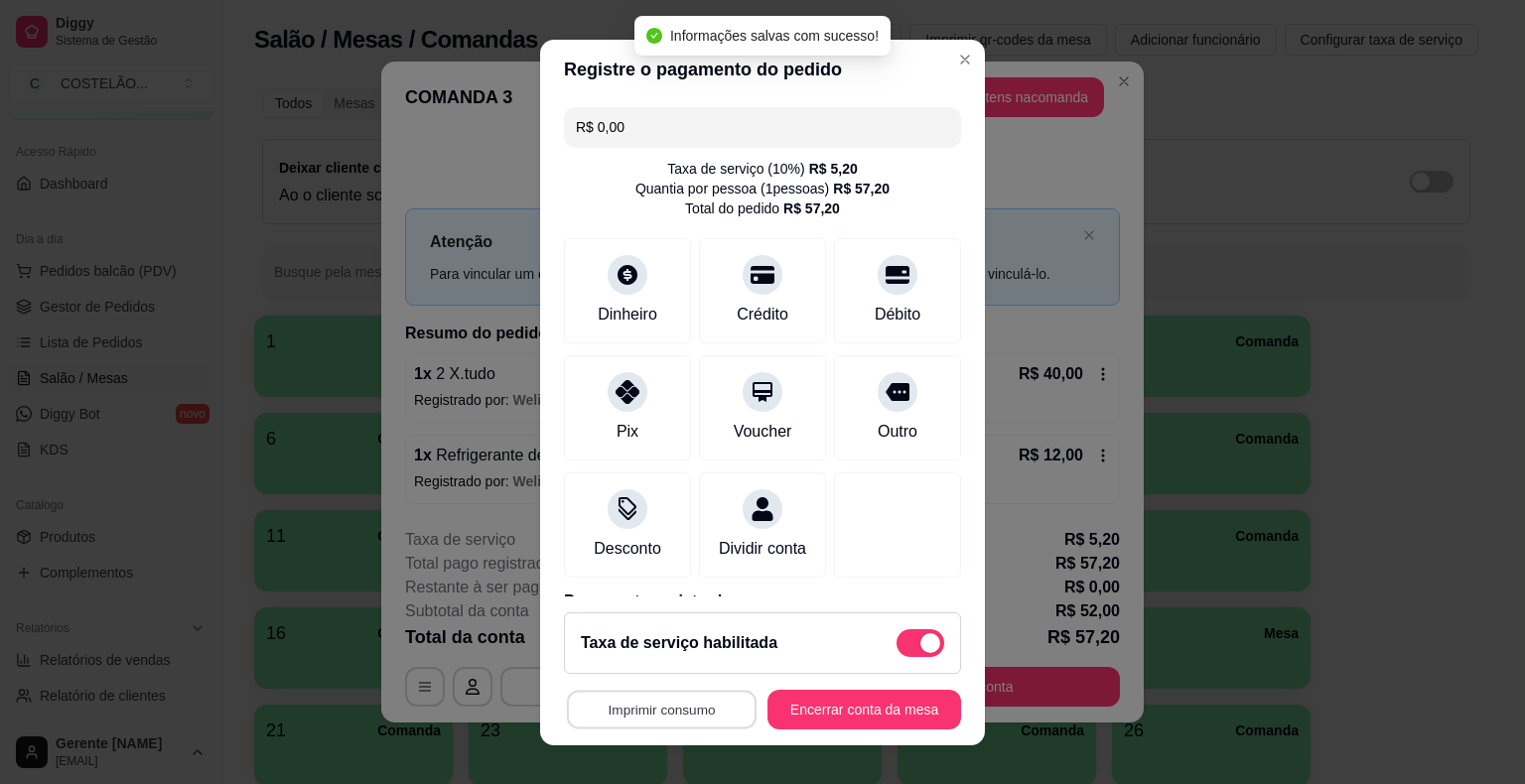 click on "Imprimir consumo" at bounding box center (661, 709) 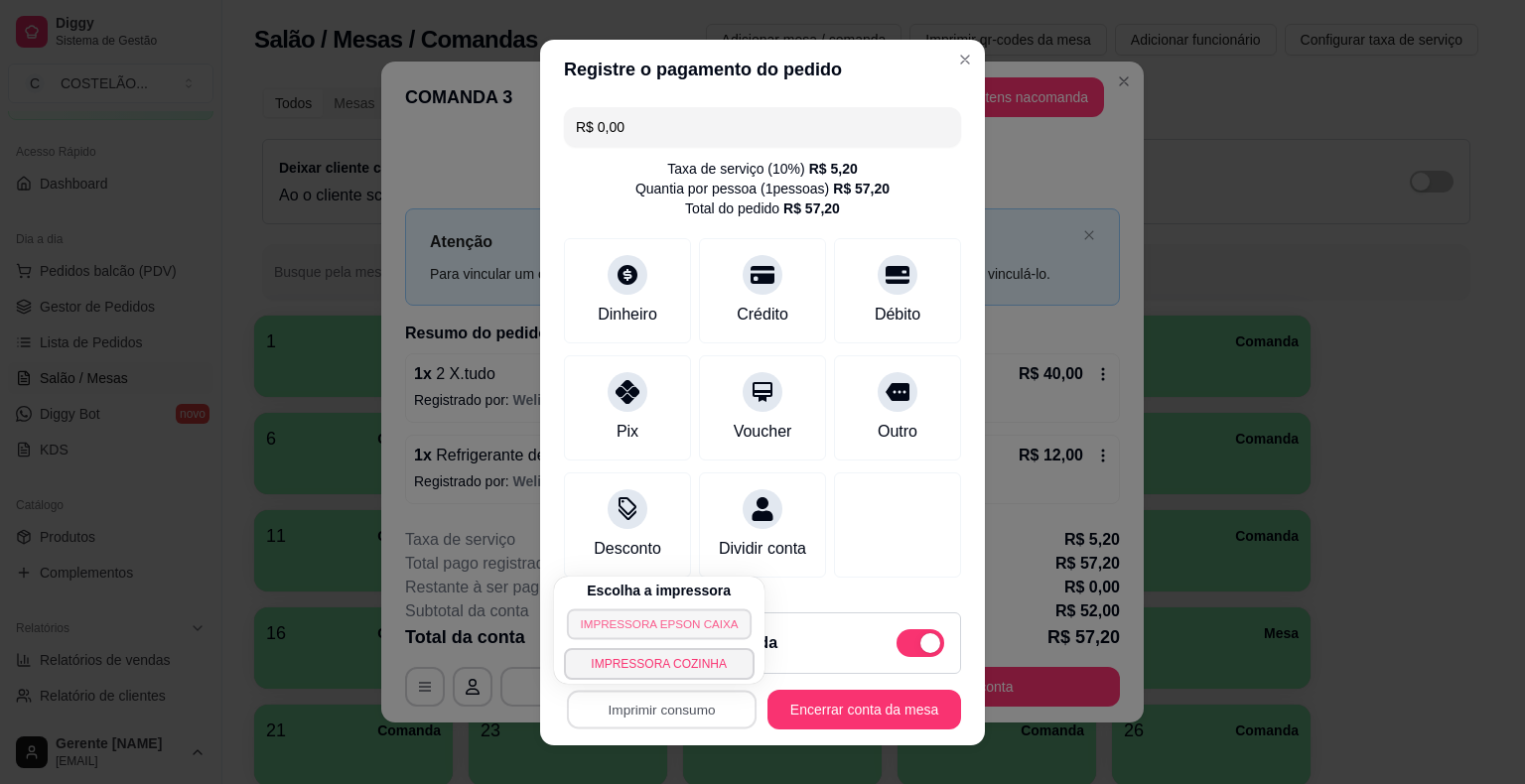 click on "IMPRESSORA EPSON CAIXA" at bounding box center [659, 623] 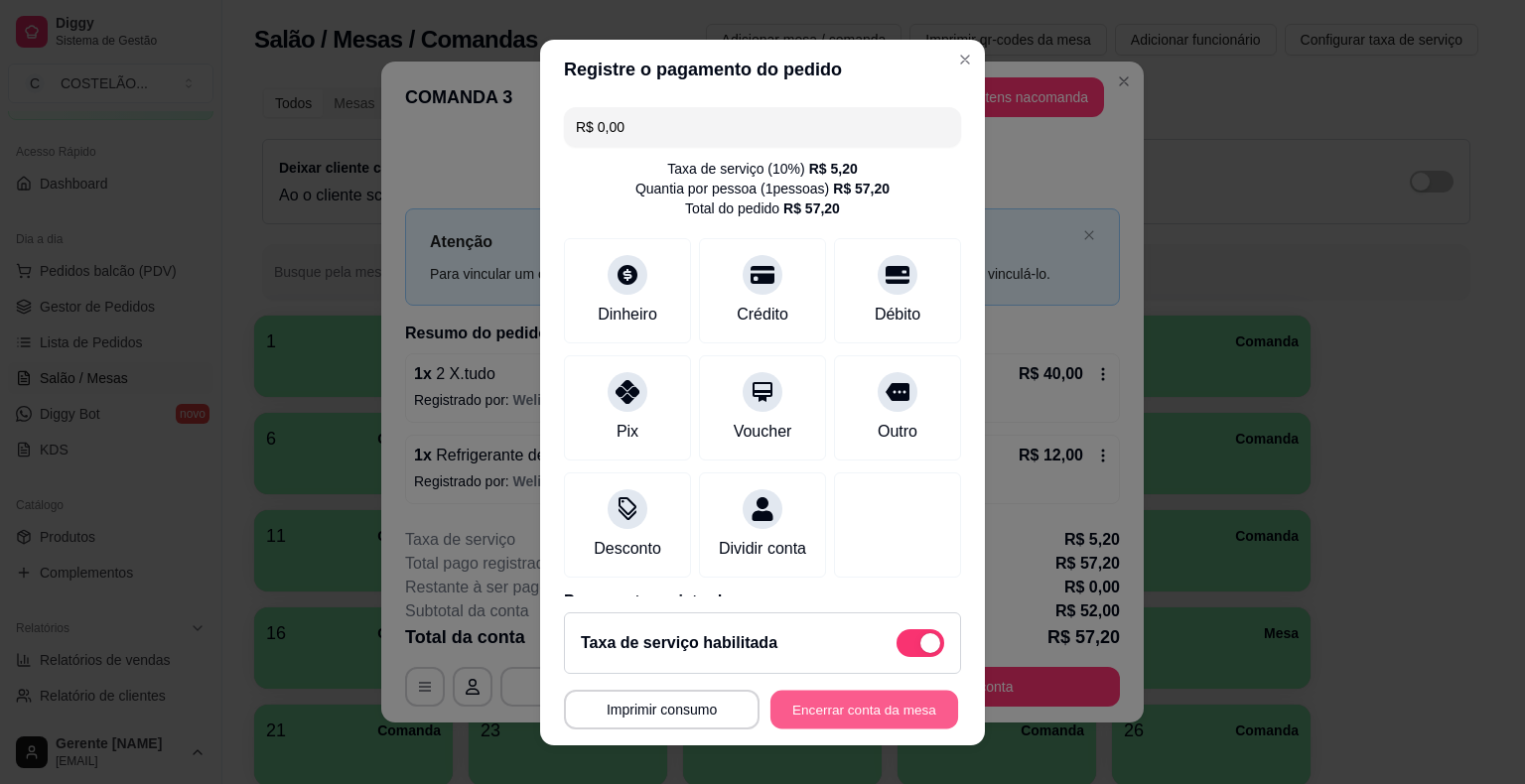 click on "Encerrar conta da mesa" at bounding box center (864, 709) 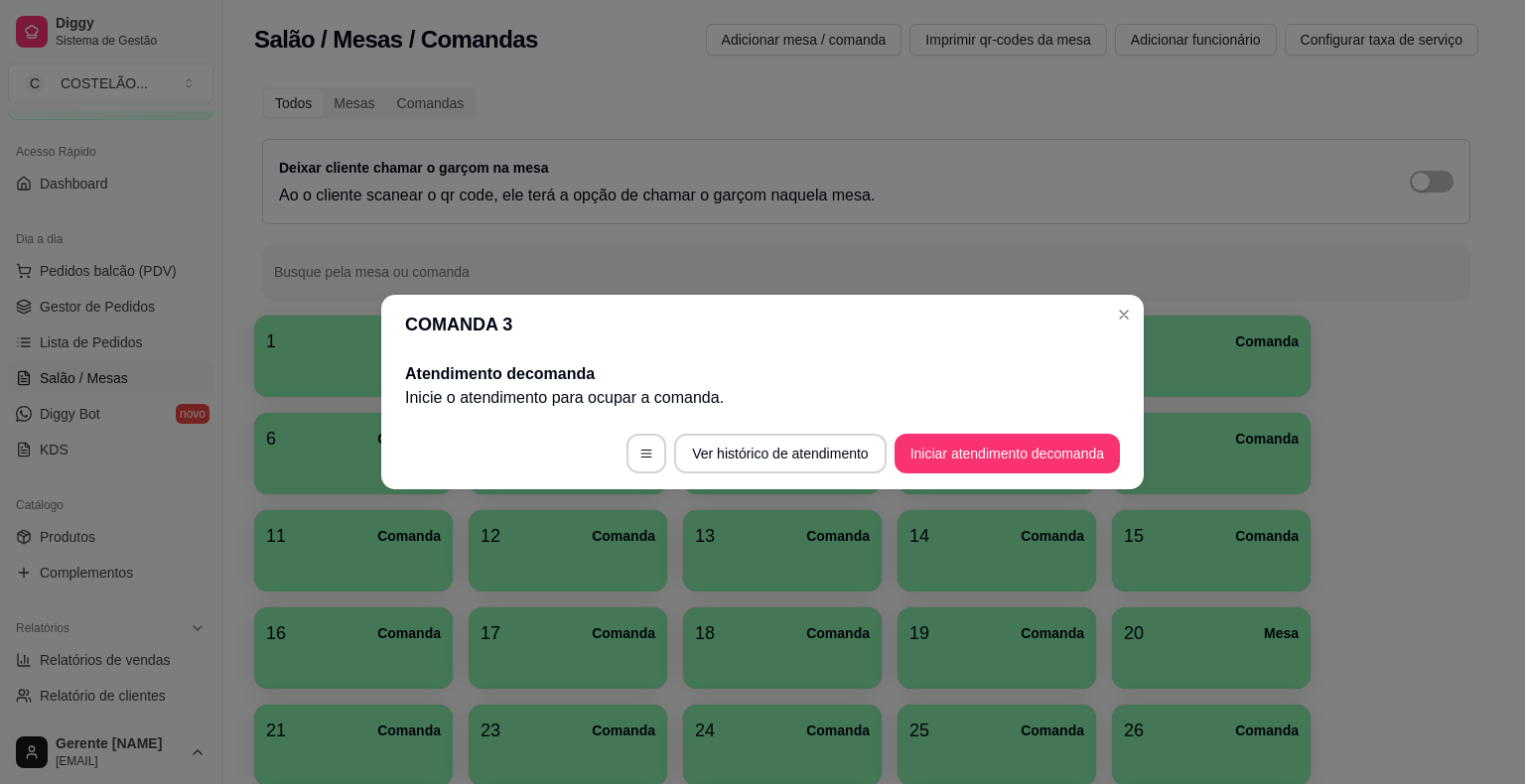 click on "5 Comanda" at bounding box center [1211, 356] 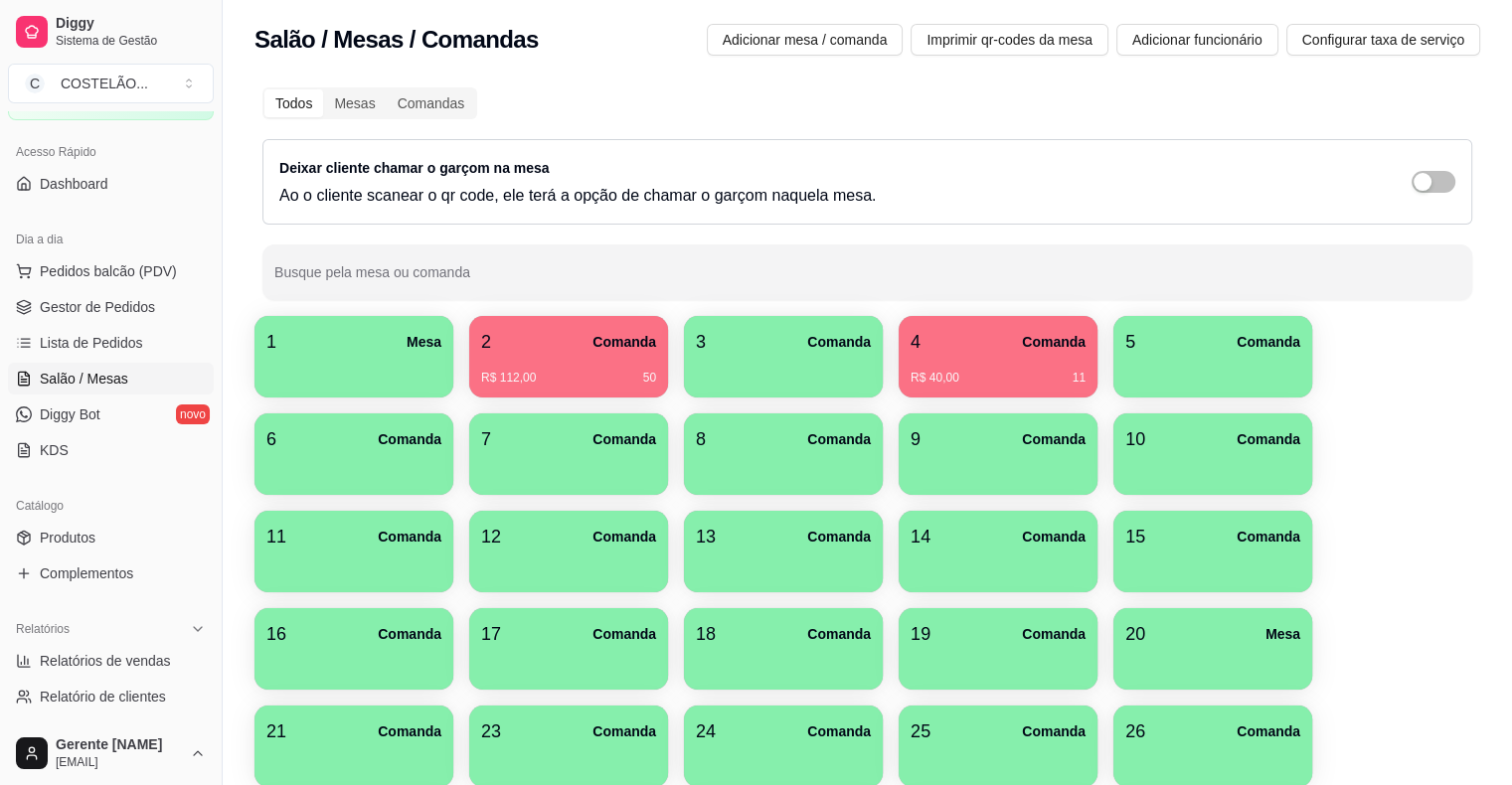 click on "2 Comanda" at bounding box center (569, 342) 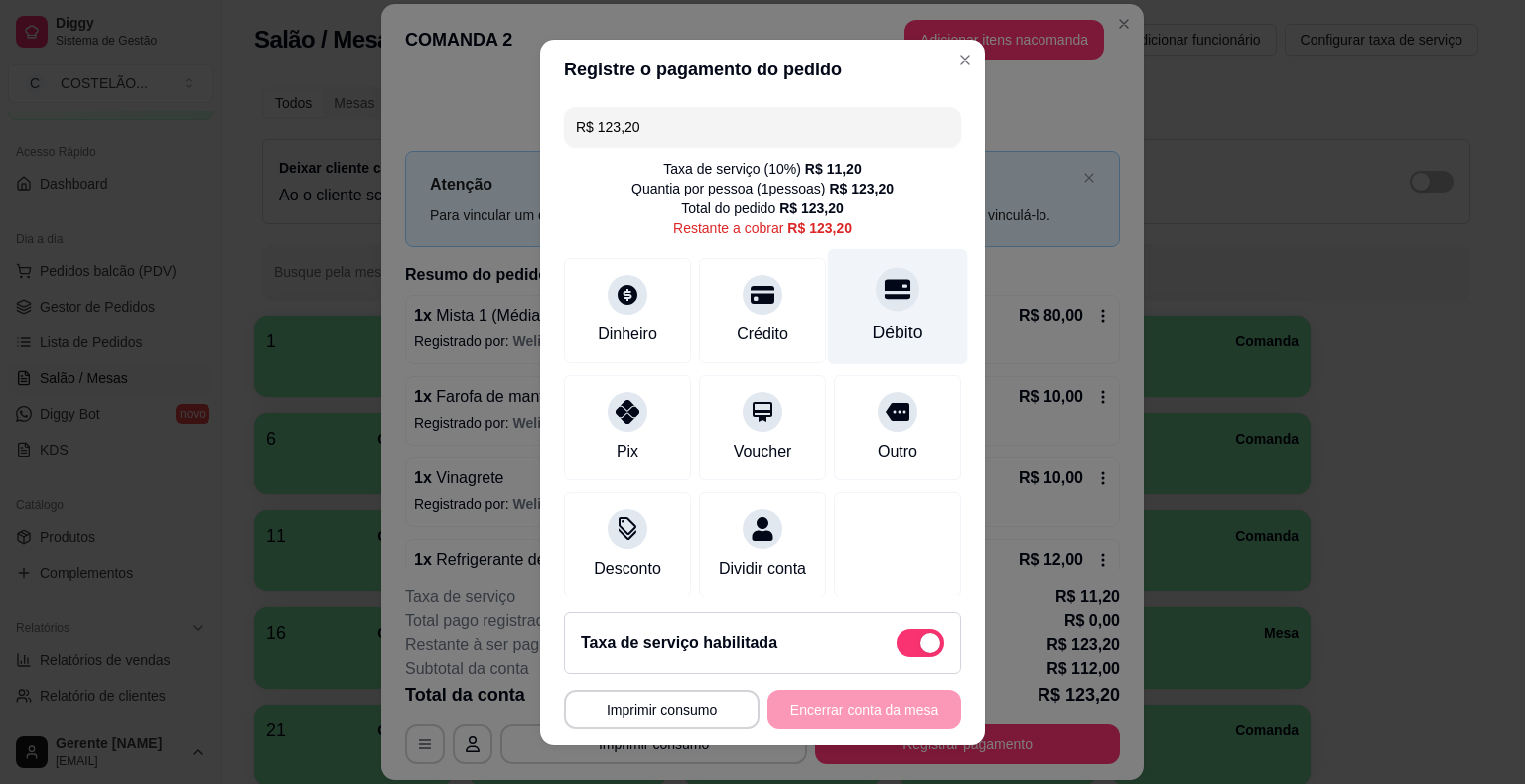 click at bounding box center (898, 289) 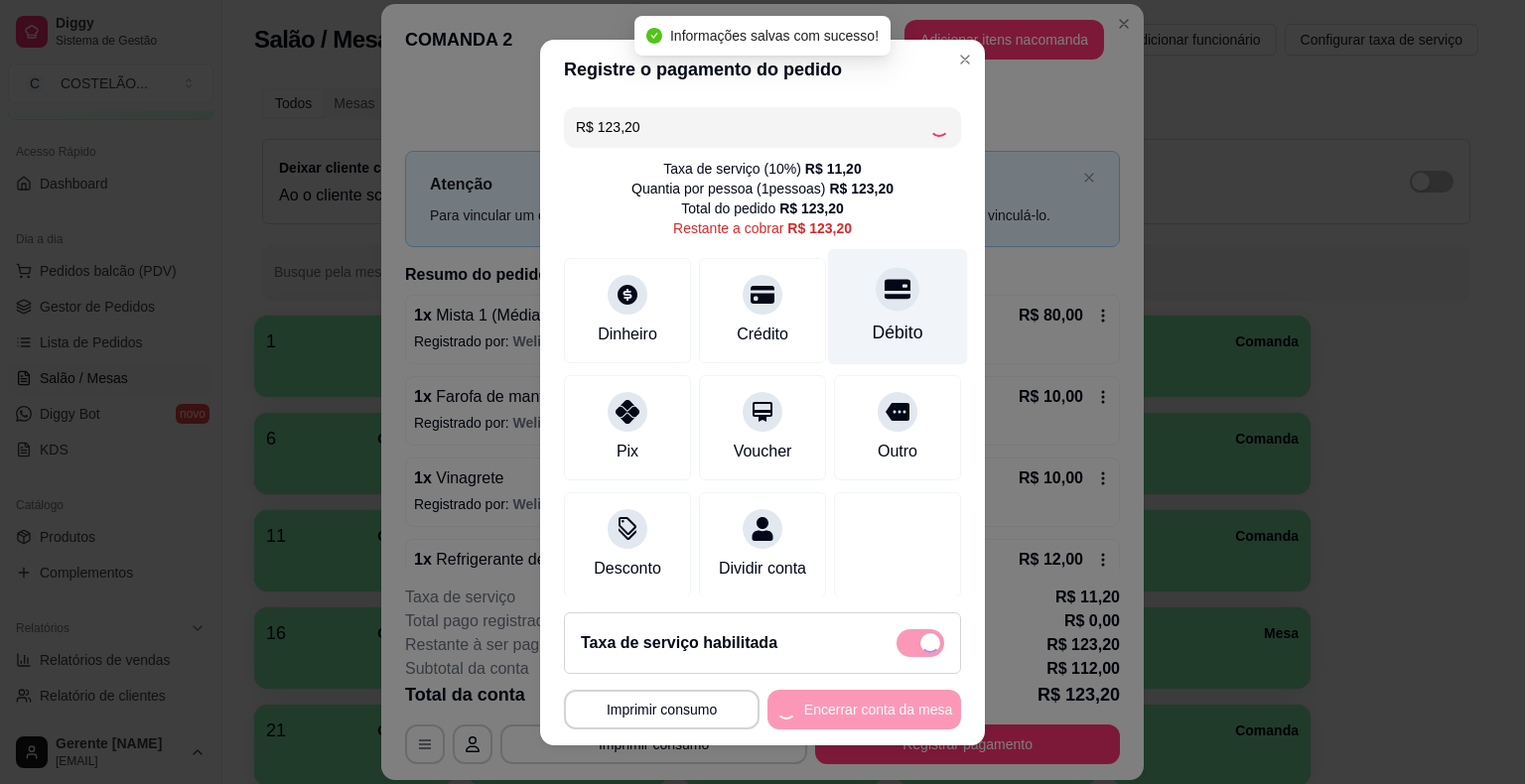 type on "R$ 0,00" 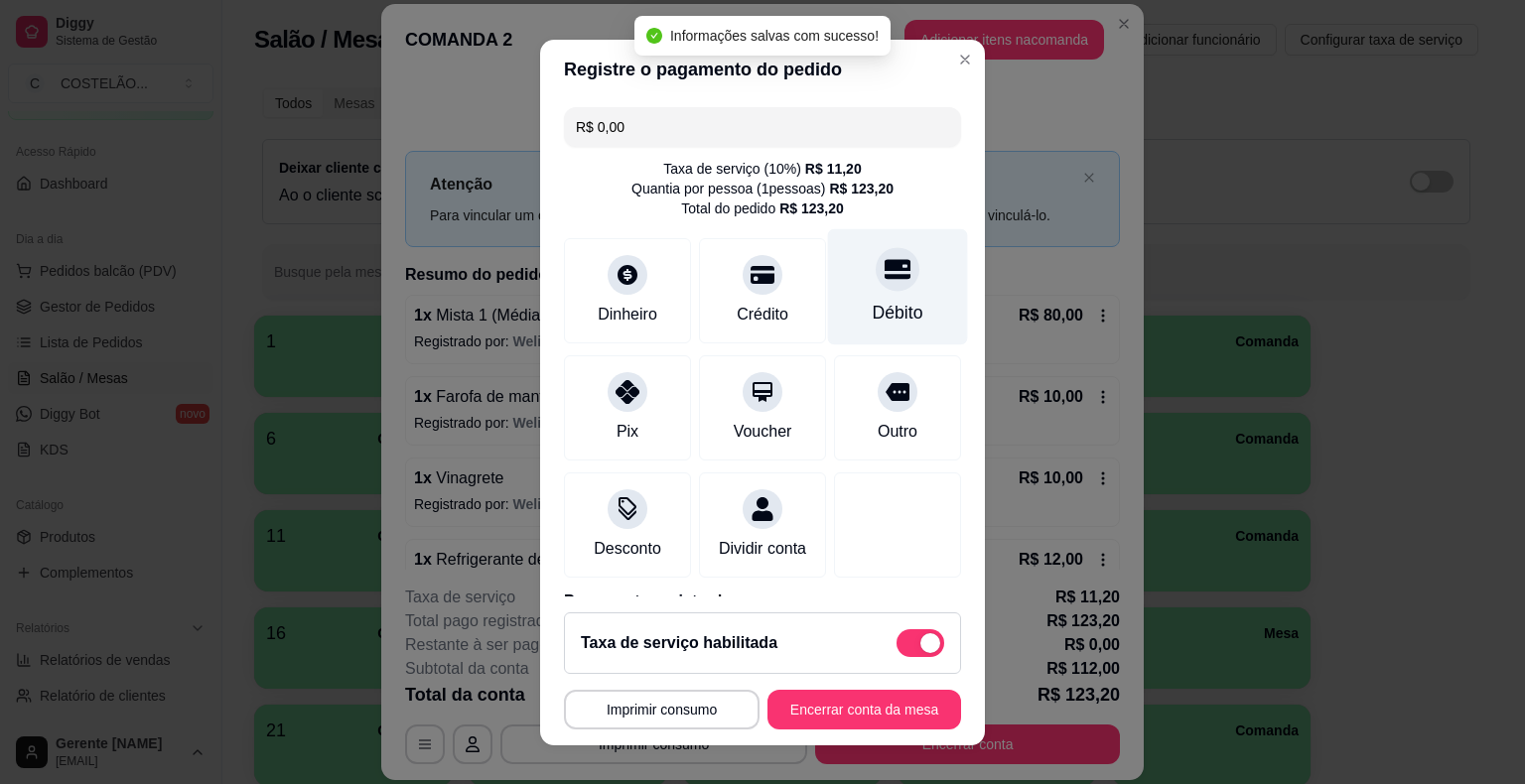 click on "Imprimir consumo" at bounding box center (661, 710) 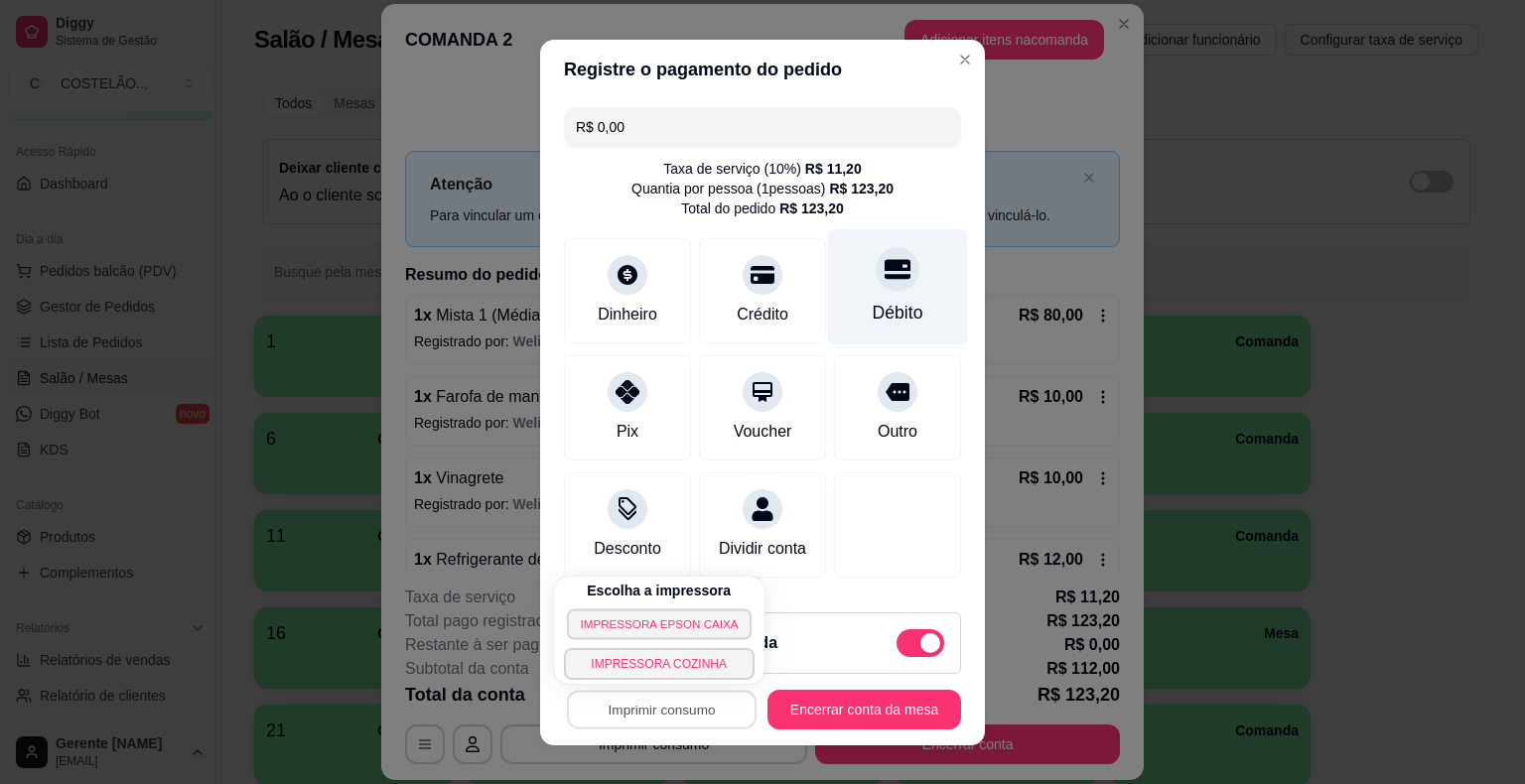 click on "IMPRESSORA EPSON CAIXA" at bounding box center [659, 623] 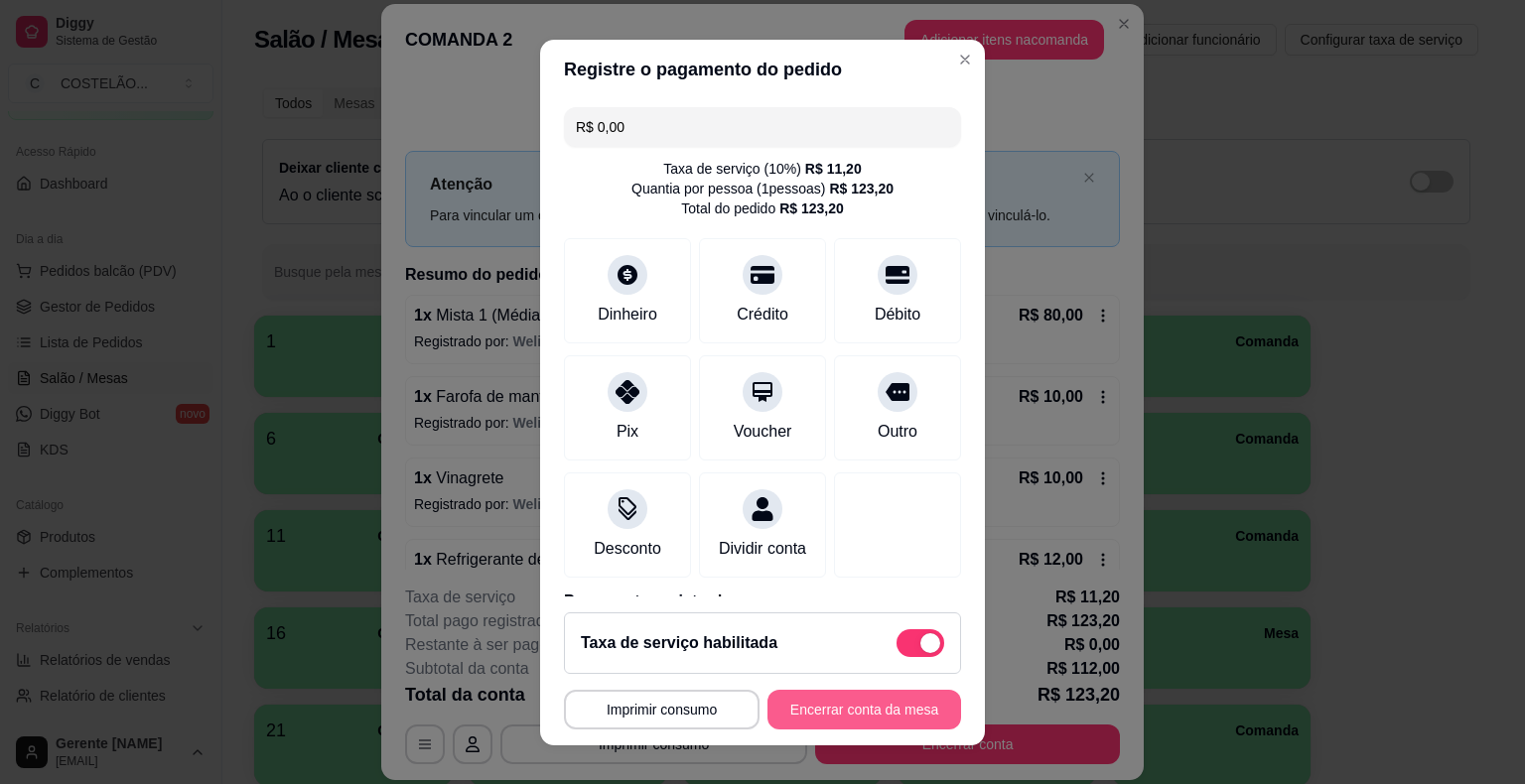 click on "Encerrar conta da mesa" at bounding box center [864, 710] 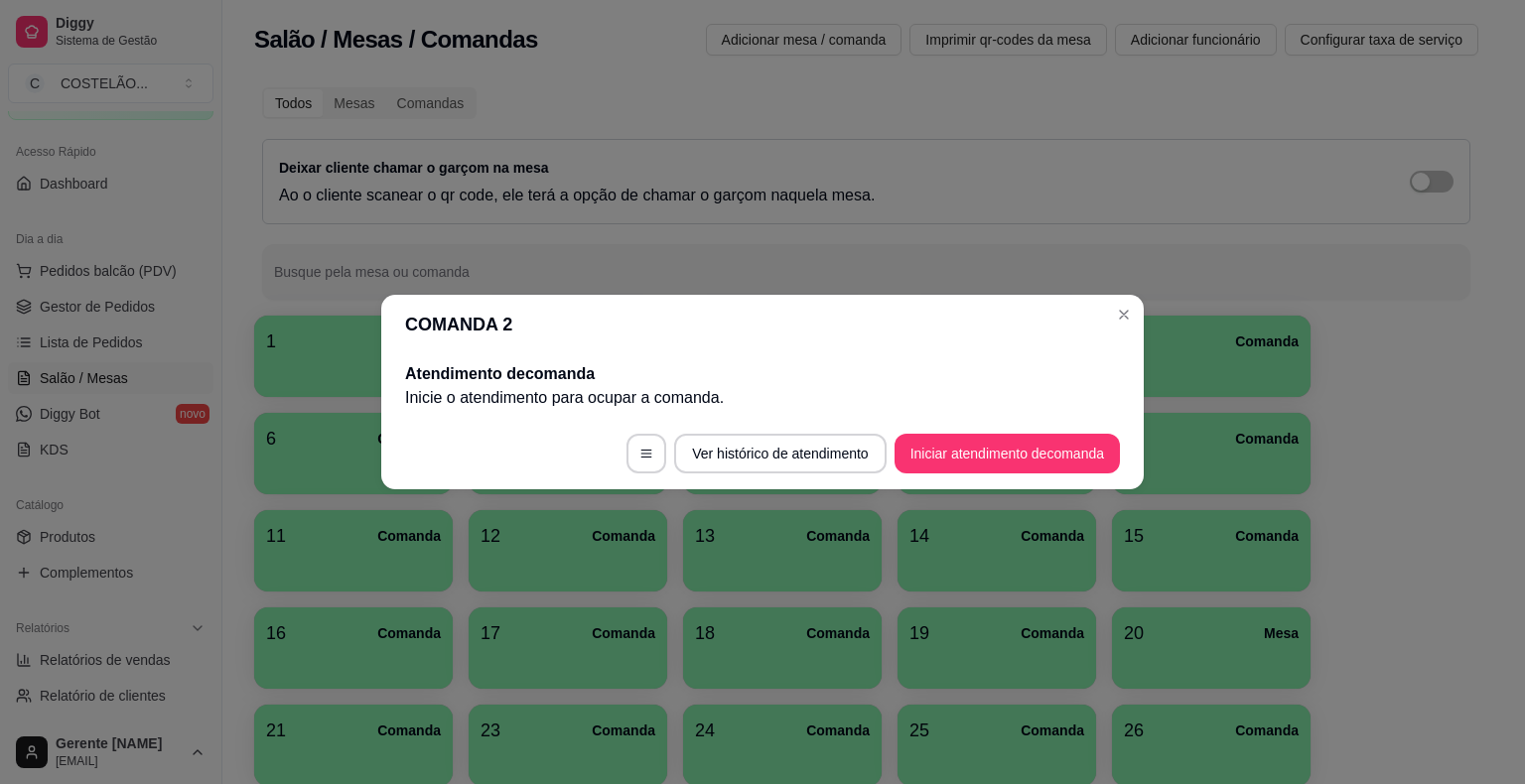 click on "5 Comanda" at bounding box center [1211, 356] 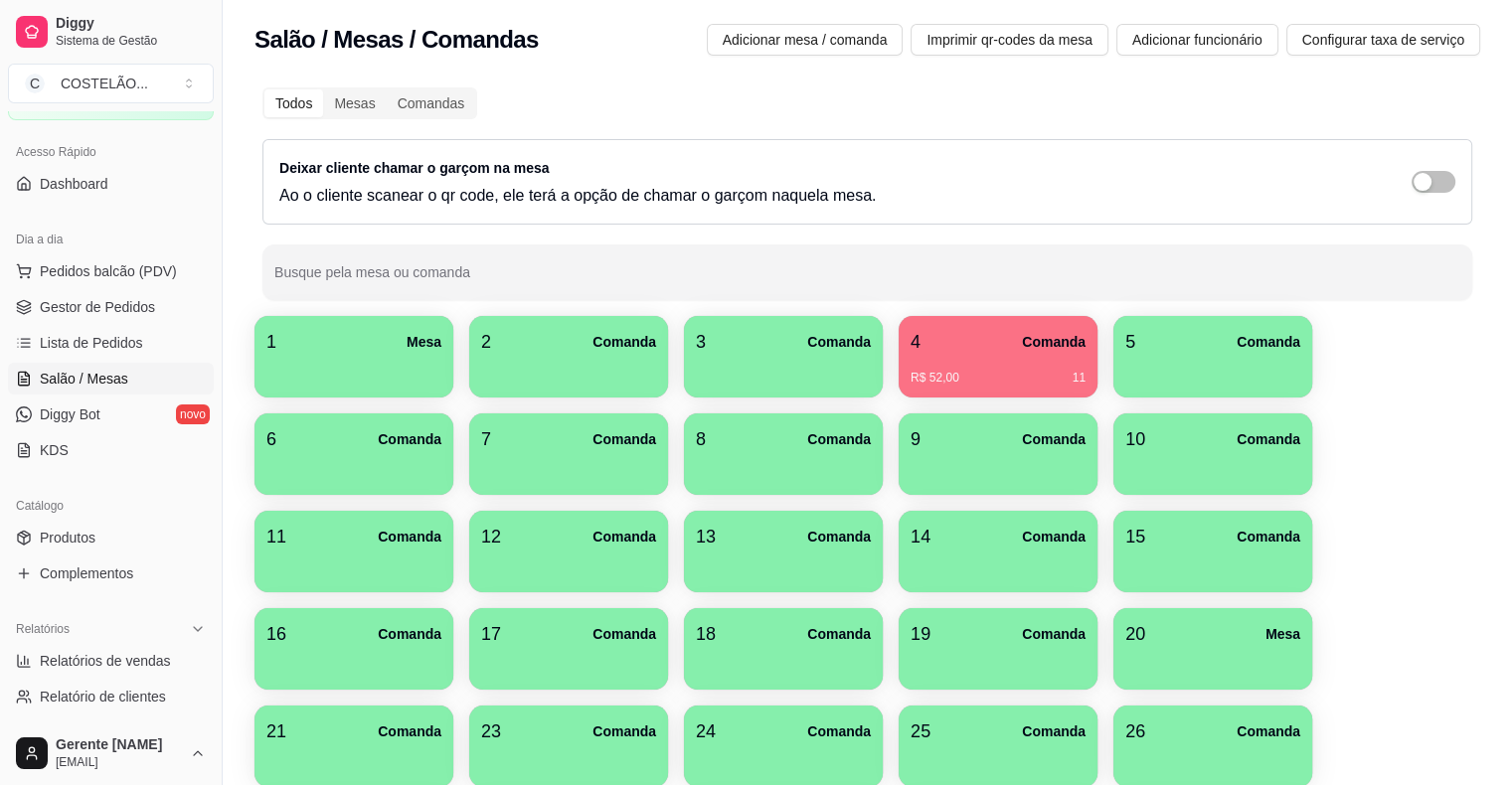 click on "Todos Mesas Comandas Deixar cliente chamar o garçom na mesa Ao o cliente scanear o qr code, ele terá a opção de chamar o garçom naquela mesa. Busque pela mesa ou comanda
1 Mesa 2 Comanda 3 Comanda 4 Comanda 5 Comanda 6 Comanda 7 Comanda 8 Comanda 9 Comanda 10 Comanda 11 Comanda 12 Comanda 13 Comanda 14 Comanda 15 Comanda 16 Comanda 17 Comanda 18 Comanda 19 Comanda 20 Mesa 21 Comanda 23 Comanda 24 Comanda 25 Comanda 26 Comanda 27 Comanda 28 Comanda 29 Comanda 30 Comanda 31 Comanda 32 Comanda 33 Comanda 34 Comanda 35 Comanda 36 Comanda 37 Comanda 38 Comanda 39 Comanda 40 Comanda 41 Mesa 42 Comanda 43 Comanda 44 Comanda 45 Comanda 46 Comanda 47 Comanda 48 Comanda 49 Comanda 50 Comanda 51 Comanda 52 Comanda 53 Comanda 54 Comanda 55 Comanda 56 Comanda 57 Comanda 58 Comanda 59 Comanda 60 Comanda 61 Comanda 62 Comanda 63 Comanda 64 Comanda 65 Comanda 66 Comanda 67 Comanda 68 Comanda 69 Comanda 70 Comanda 71 Comanda 72 Comanda 73 Comanda 74 Comanda 75 Comanda 76 Comanda 77 Comanda 78" at bounding box center (867, 1170) 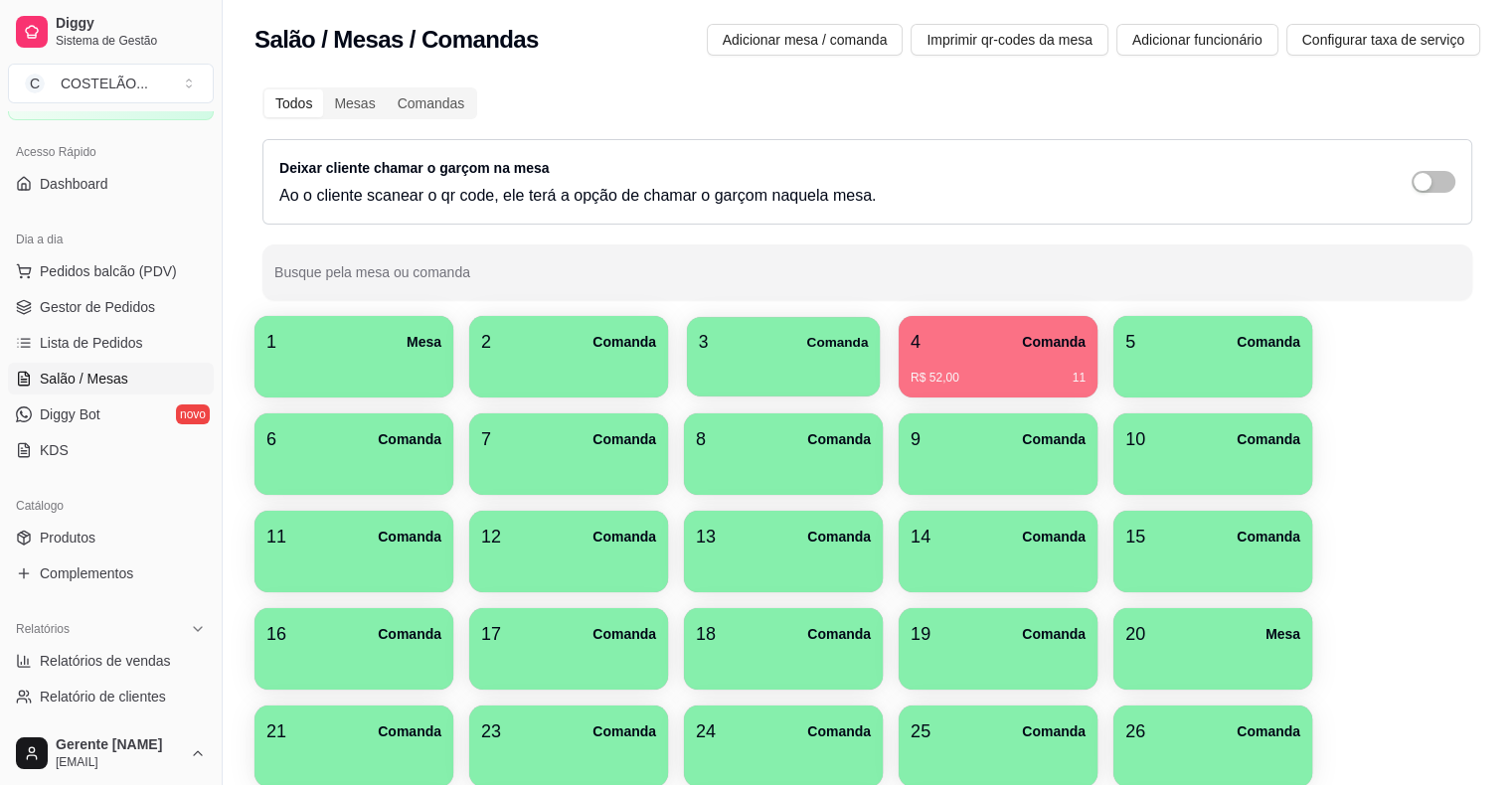 click on "3 Comanda" at bounding box center (783, 342) 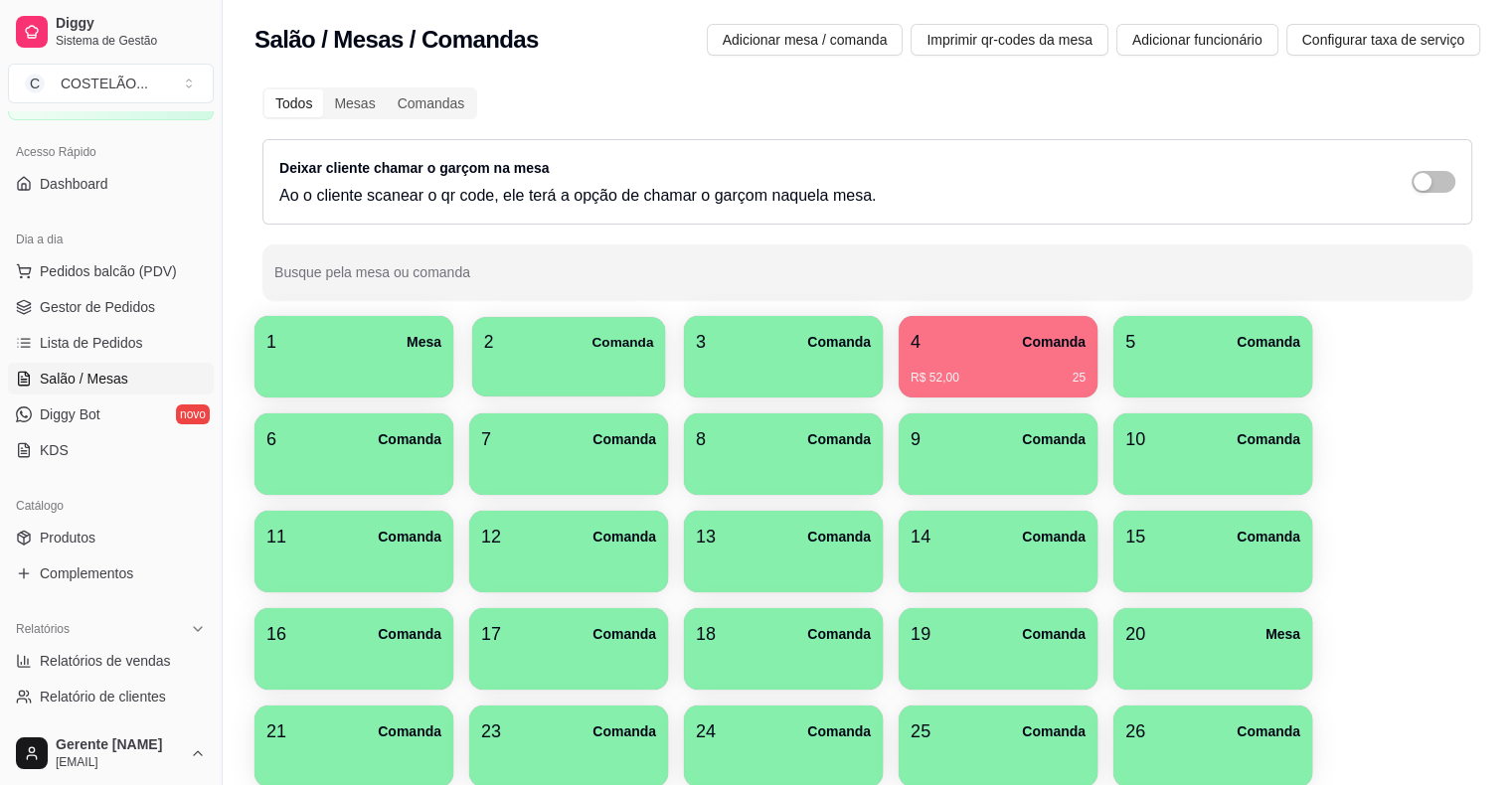 click on "2 Comanda" at bounding box center [569, 342] 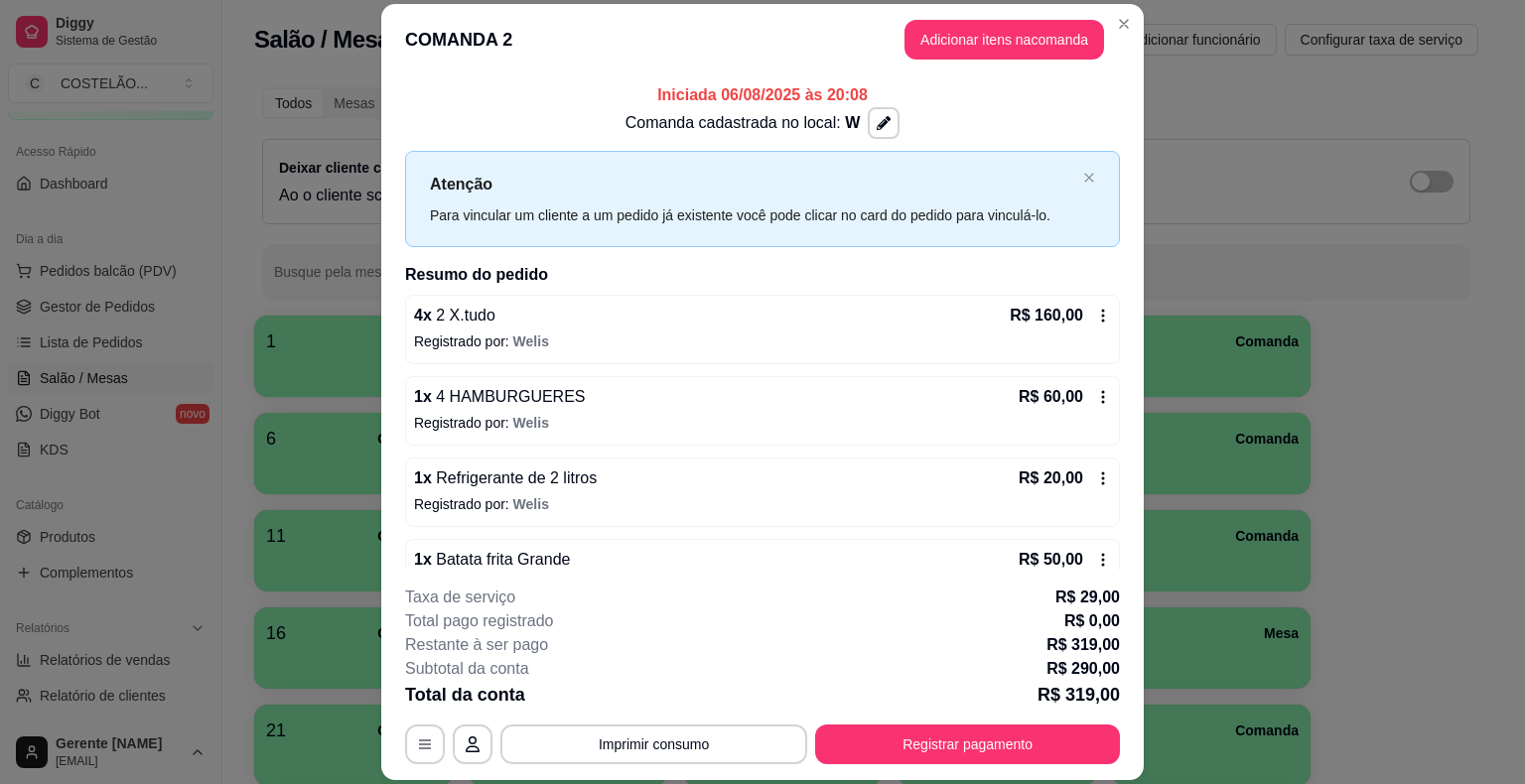 click 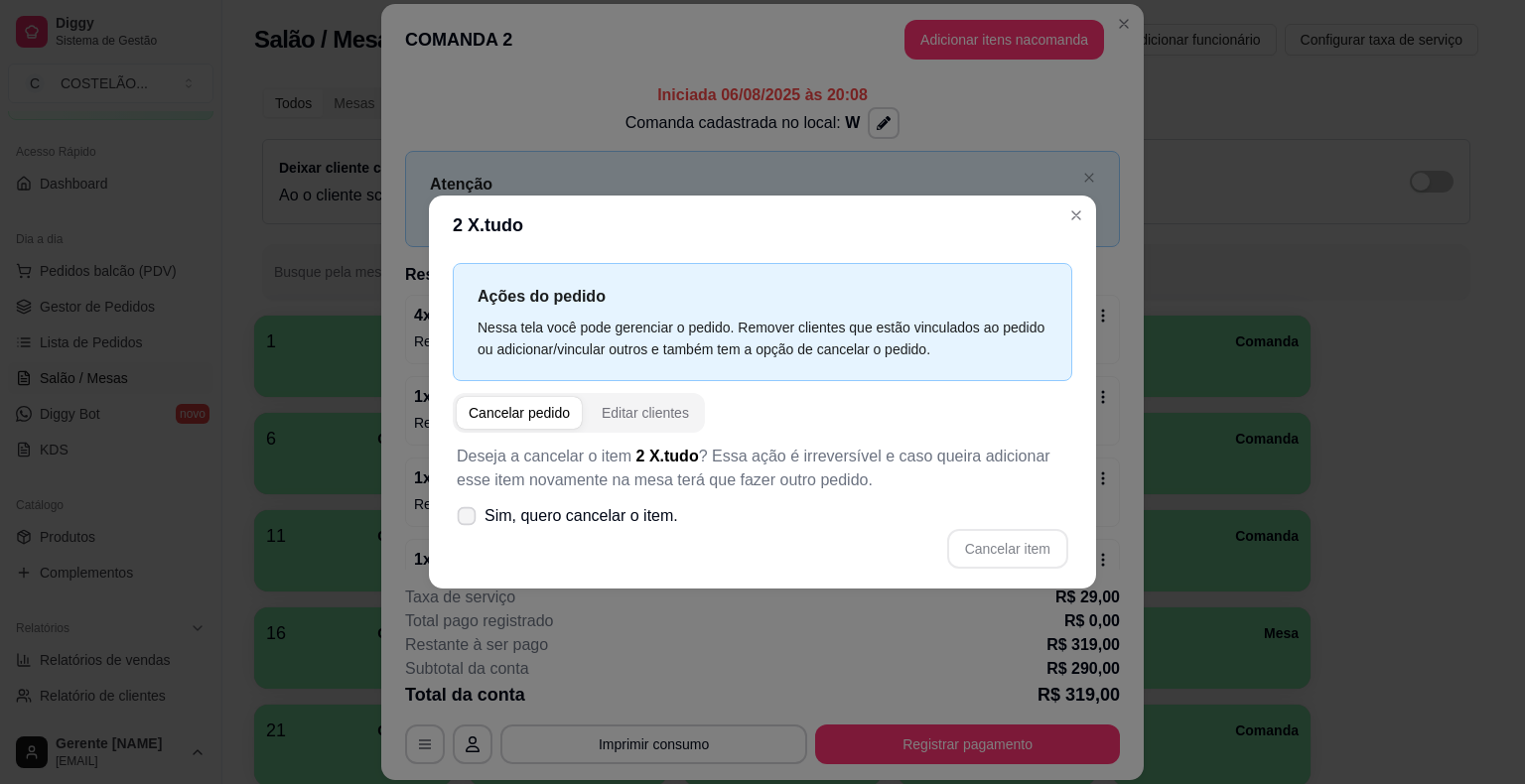 click 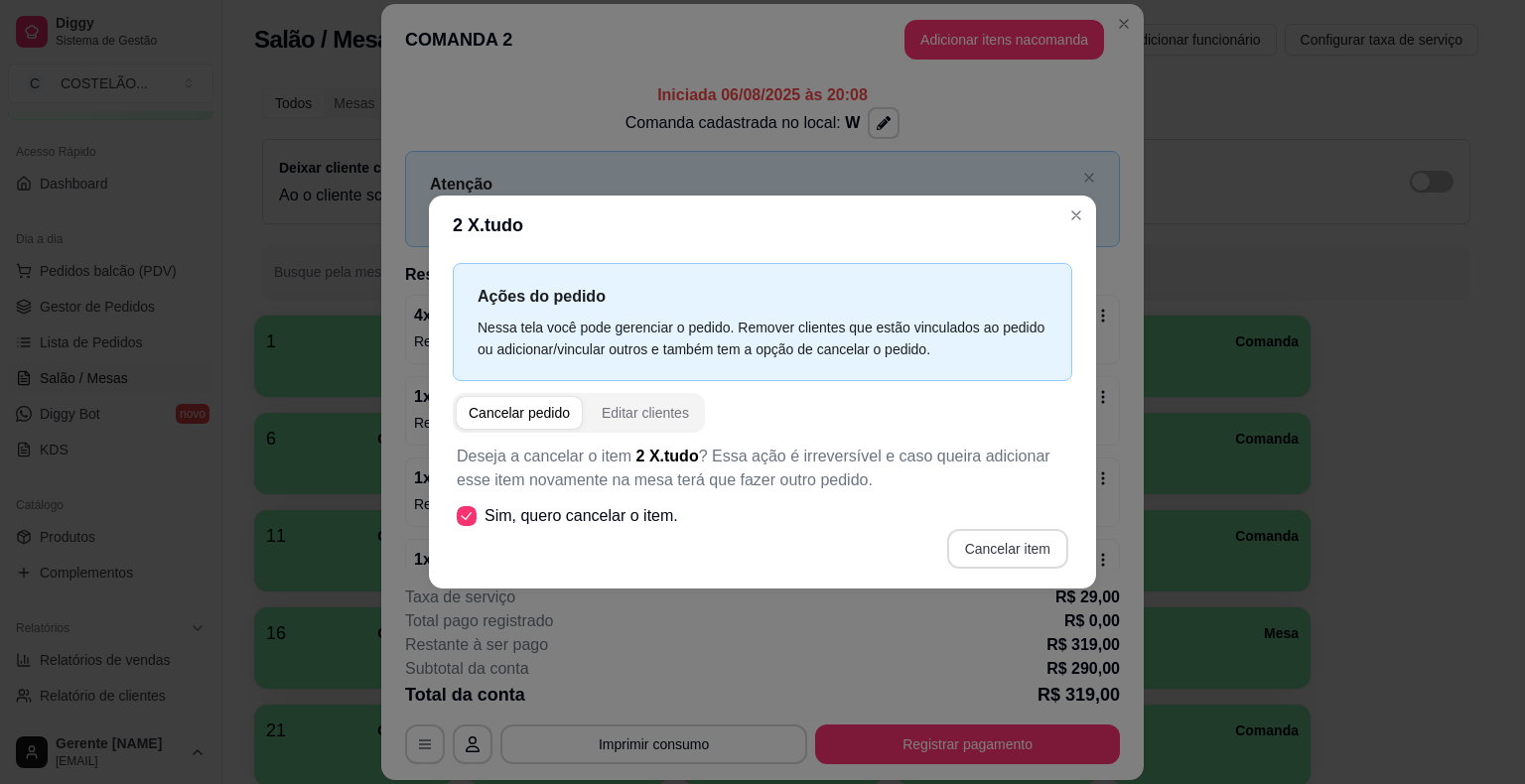 click on "Cancelar item" at bounding box center (1008, 549) 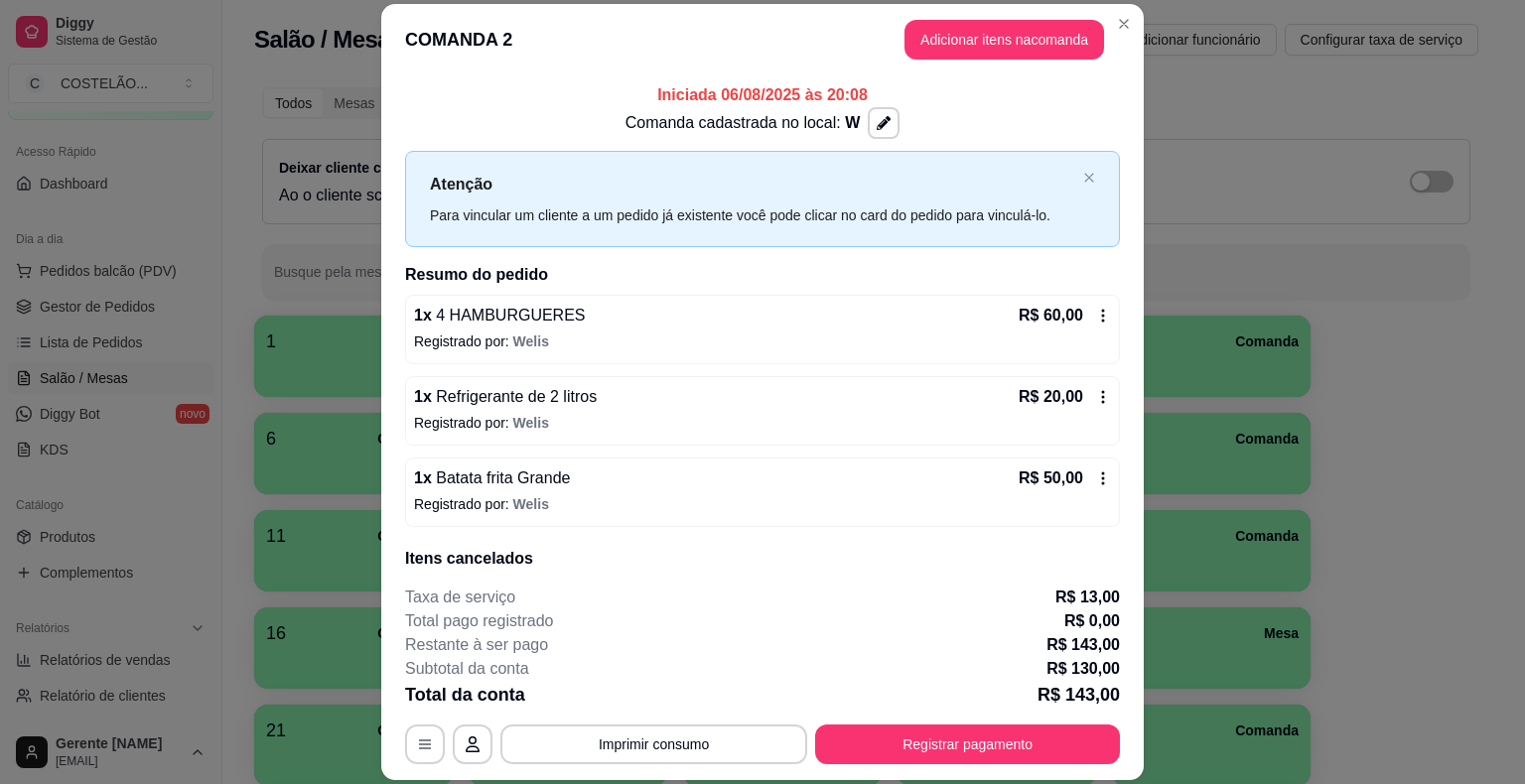 click 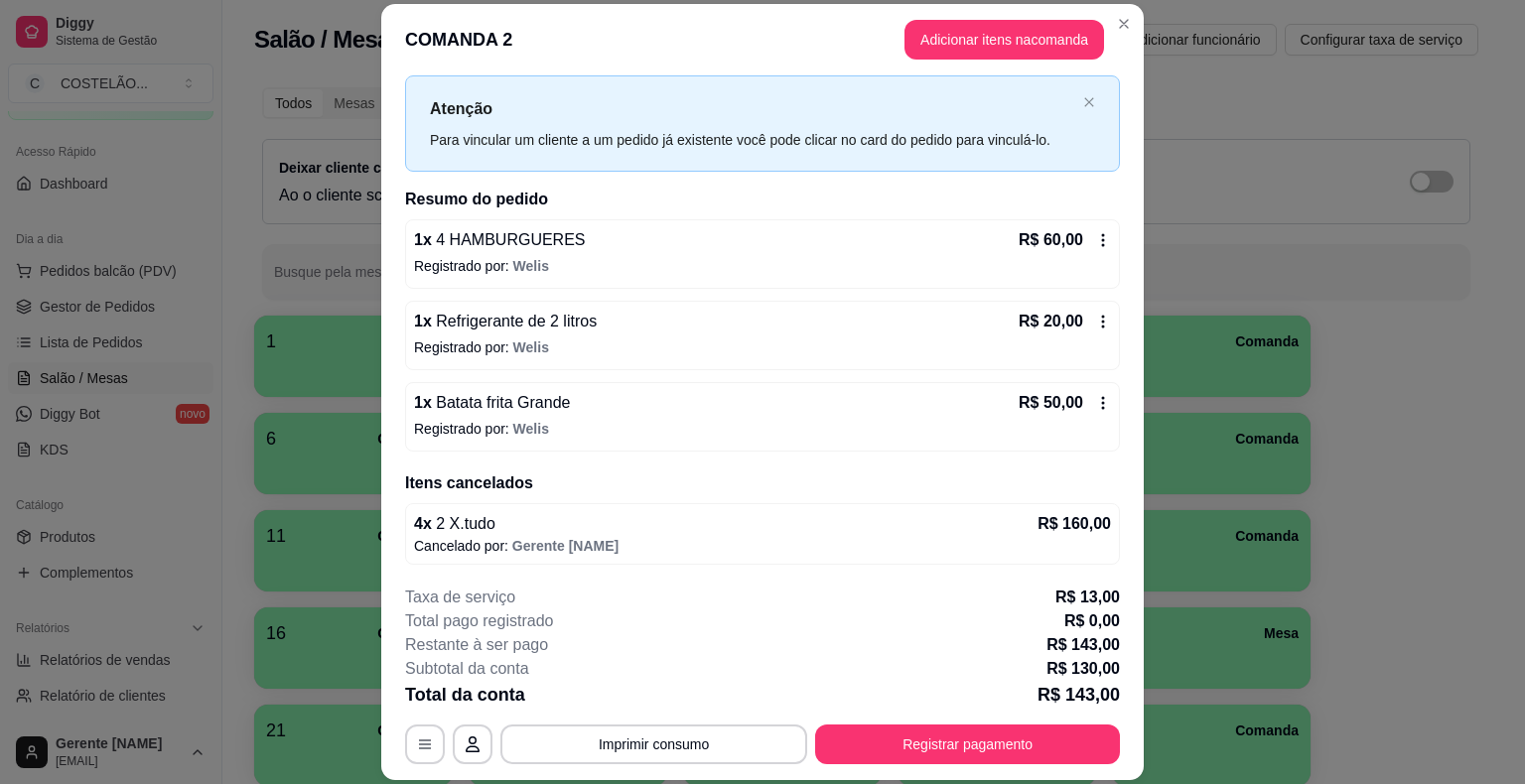 scroll, scrollTop: 0, scrollLeft: 0, axis: both 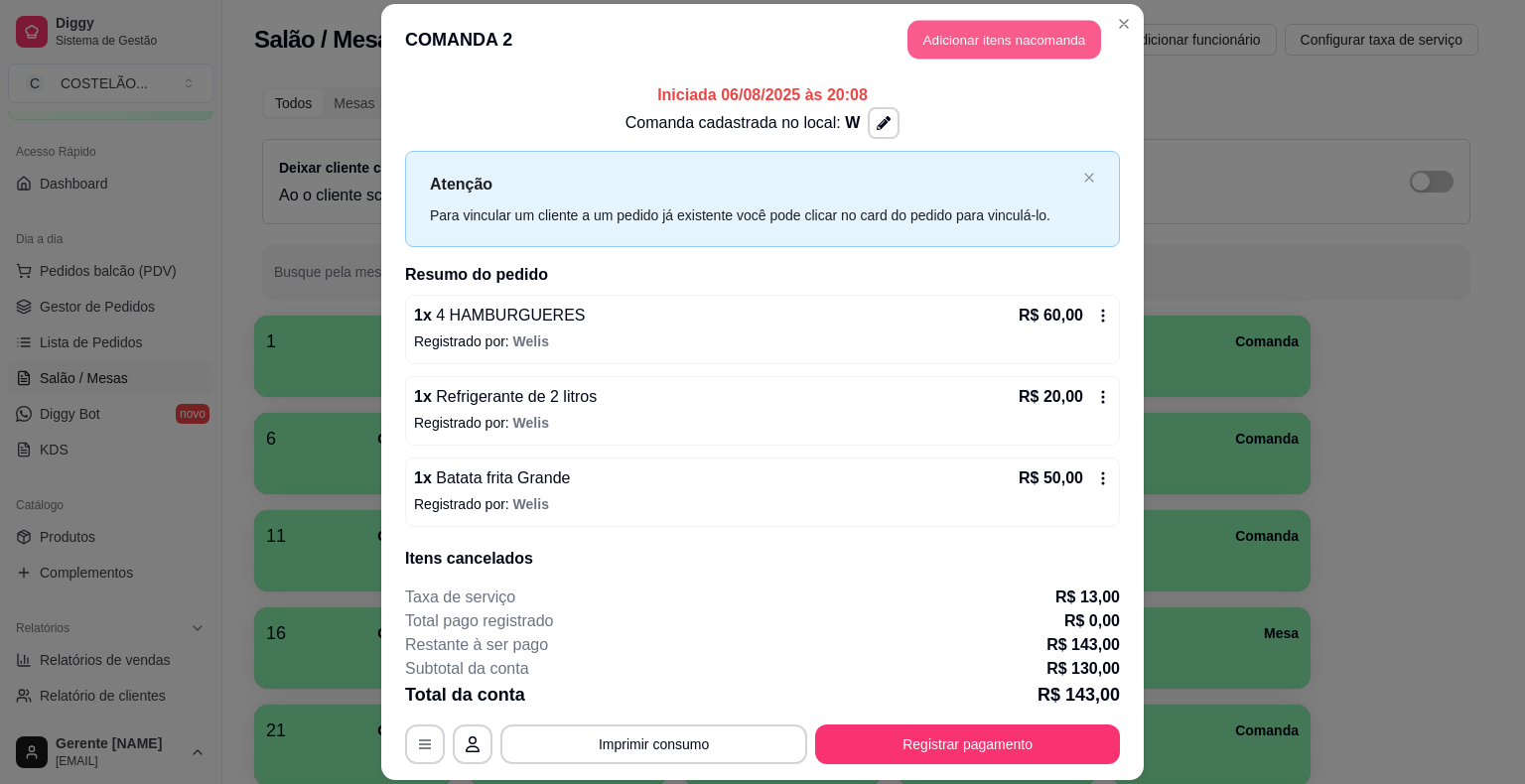 click on "Adicionar itens na  comanda" at bounding box center (1004, 40) 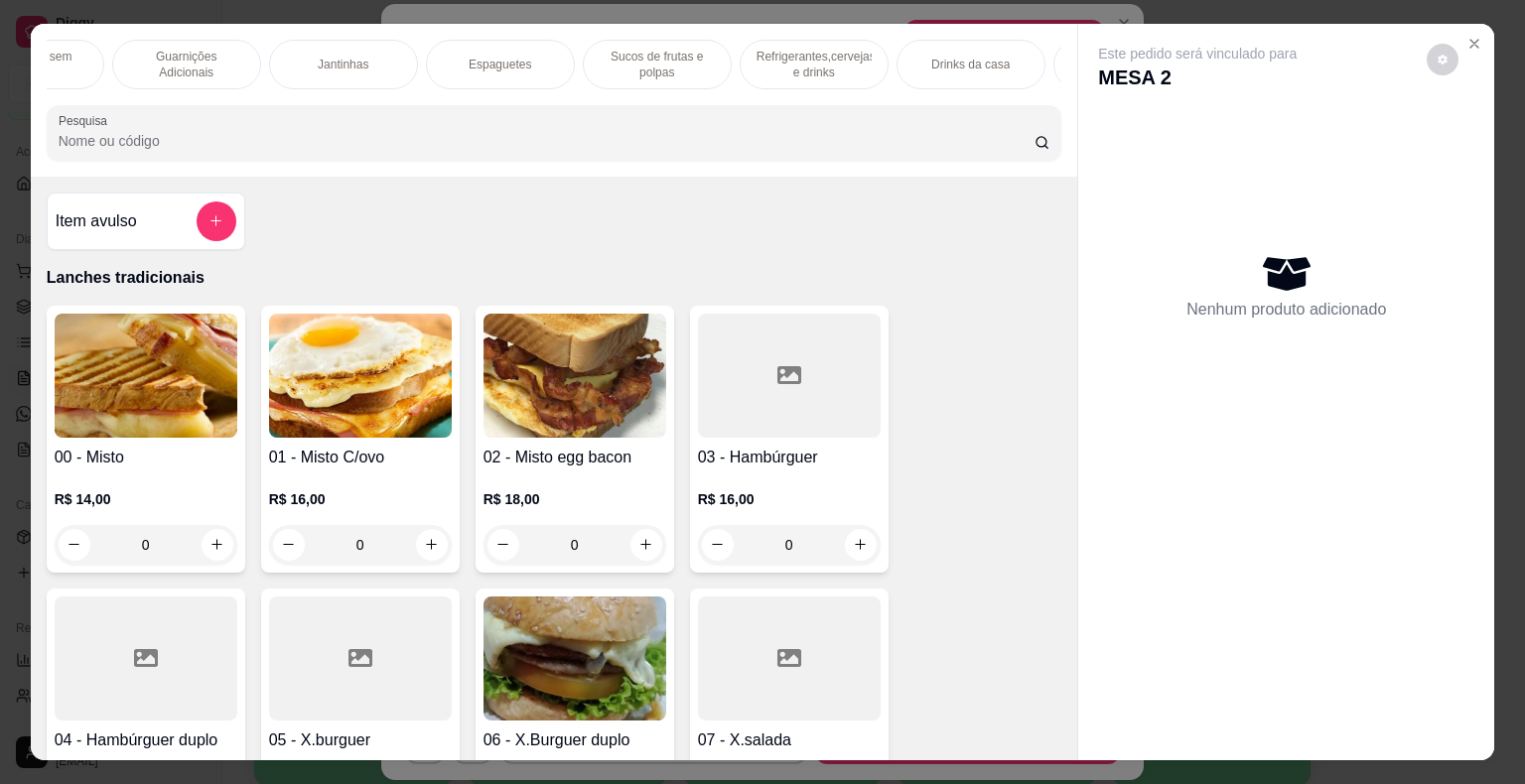 scroll, scrollTop: 0, scrollLeft: 1350, axis: horizontal 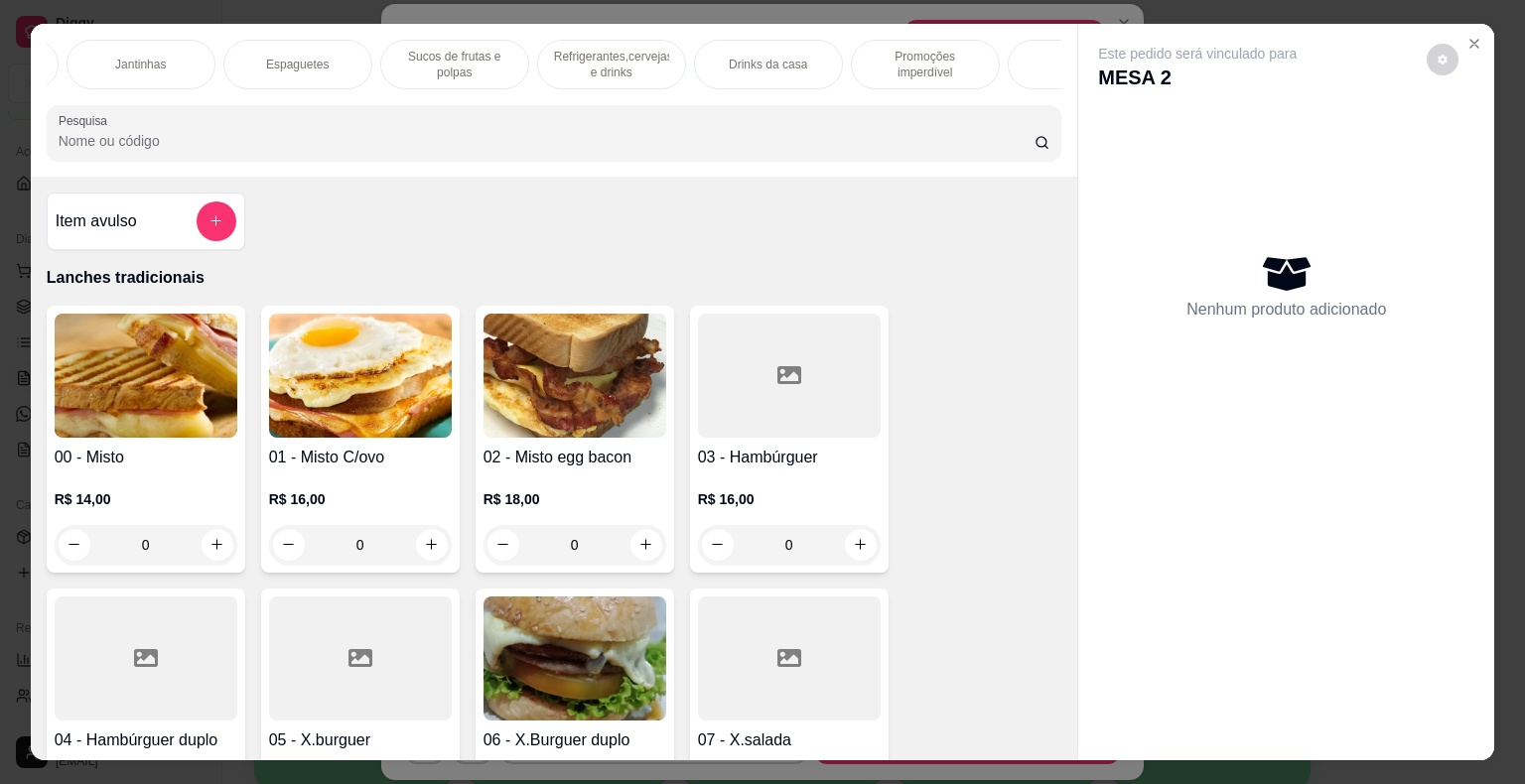 click on "Promoções imperdível" at bounding box center [925, 65] 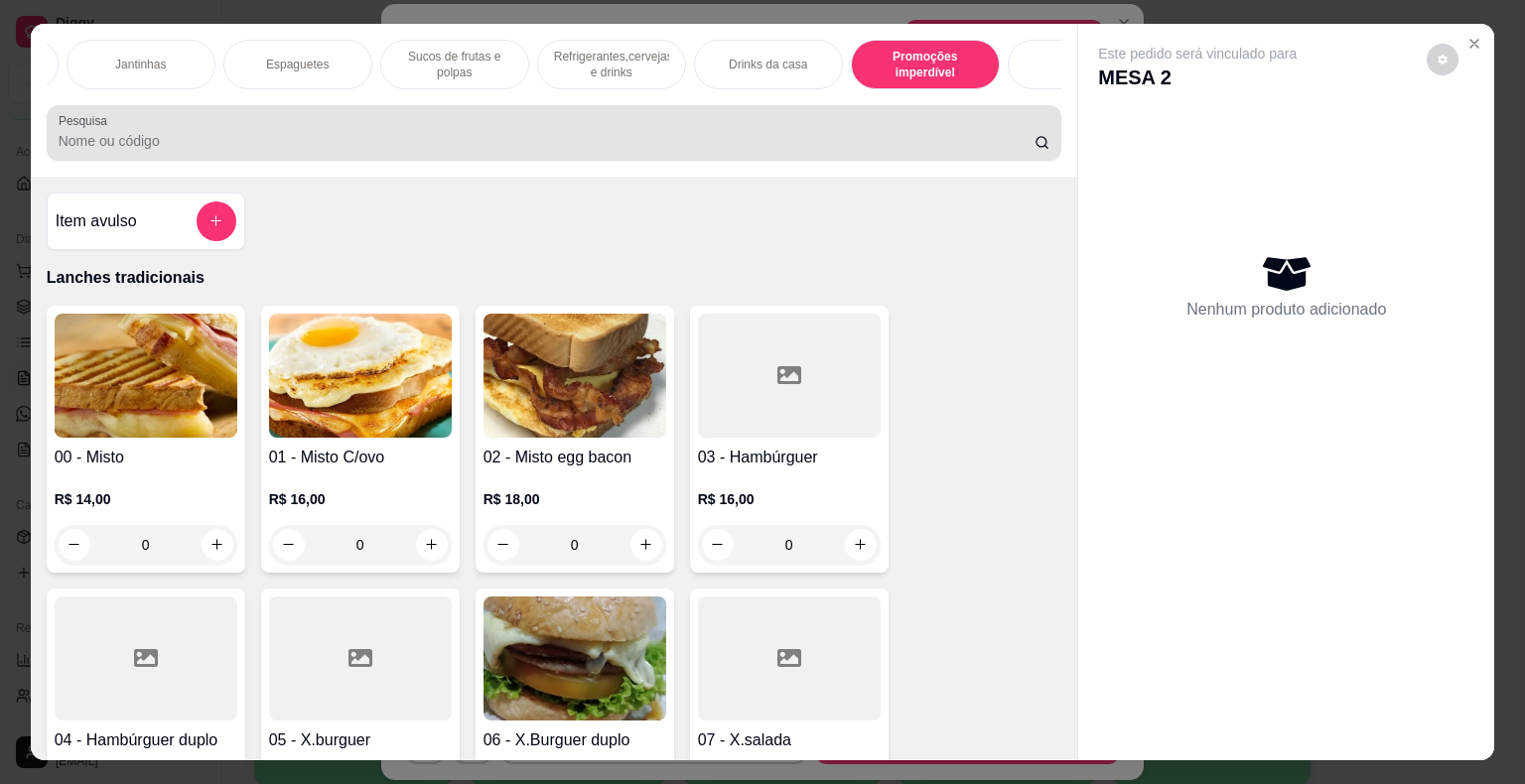 scroll, scrollTop: 14982, scrollLeft: 0, axis: vertical 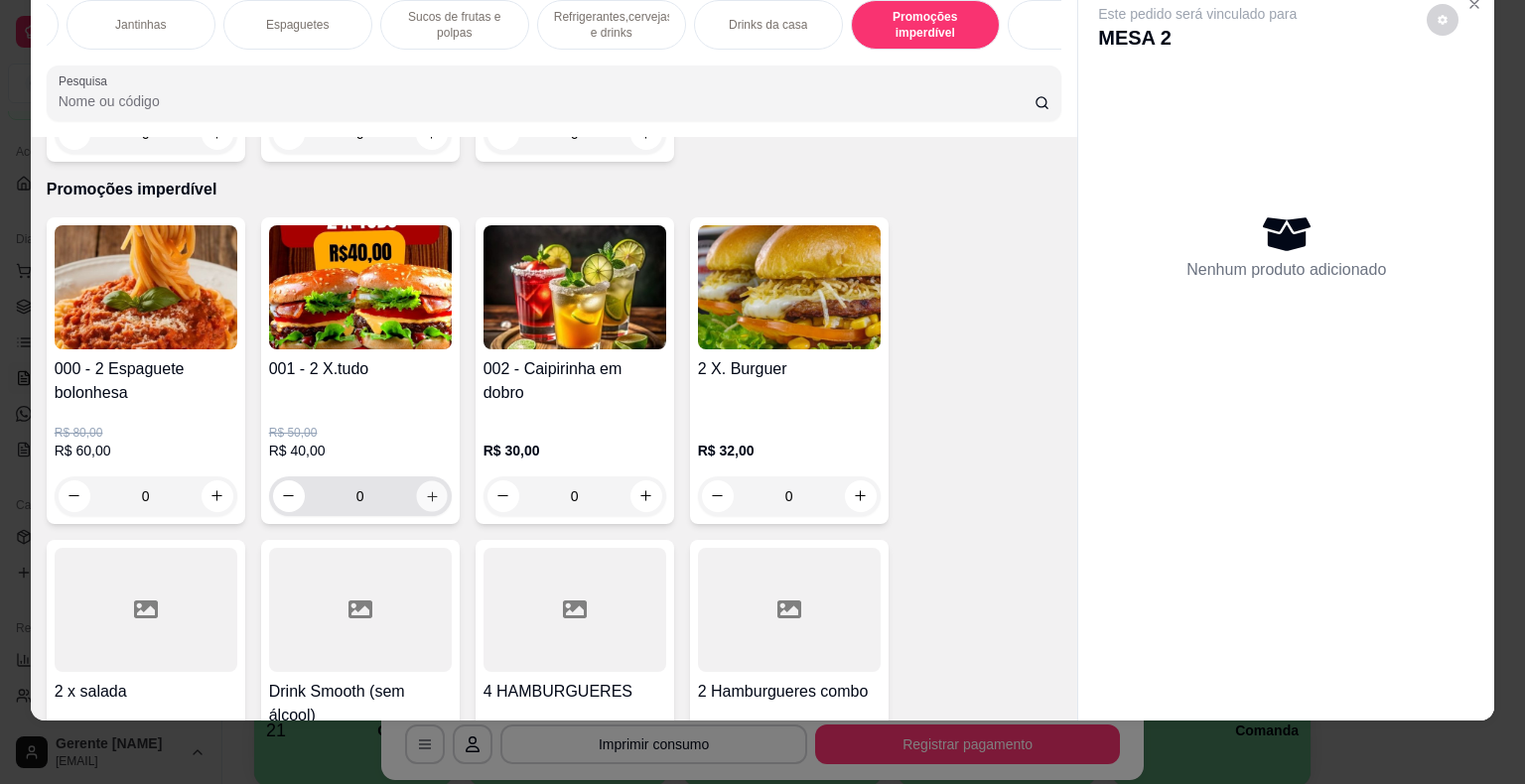 click 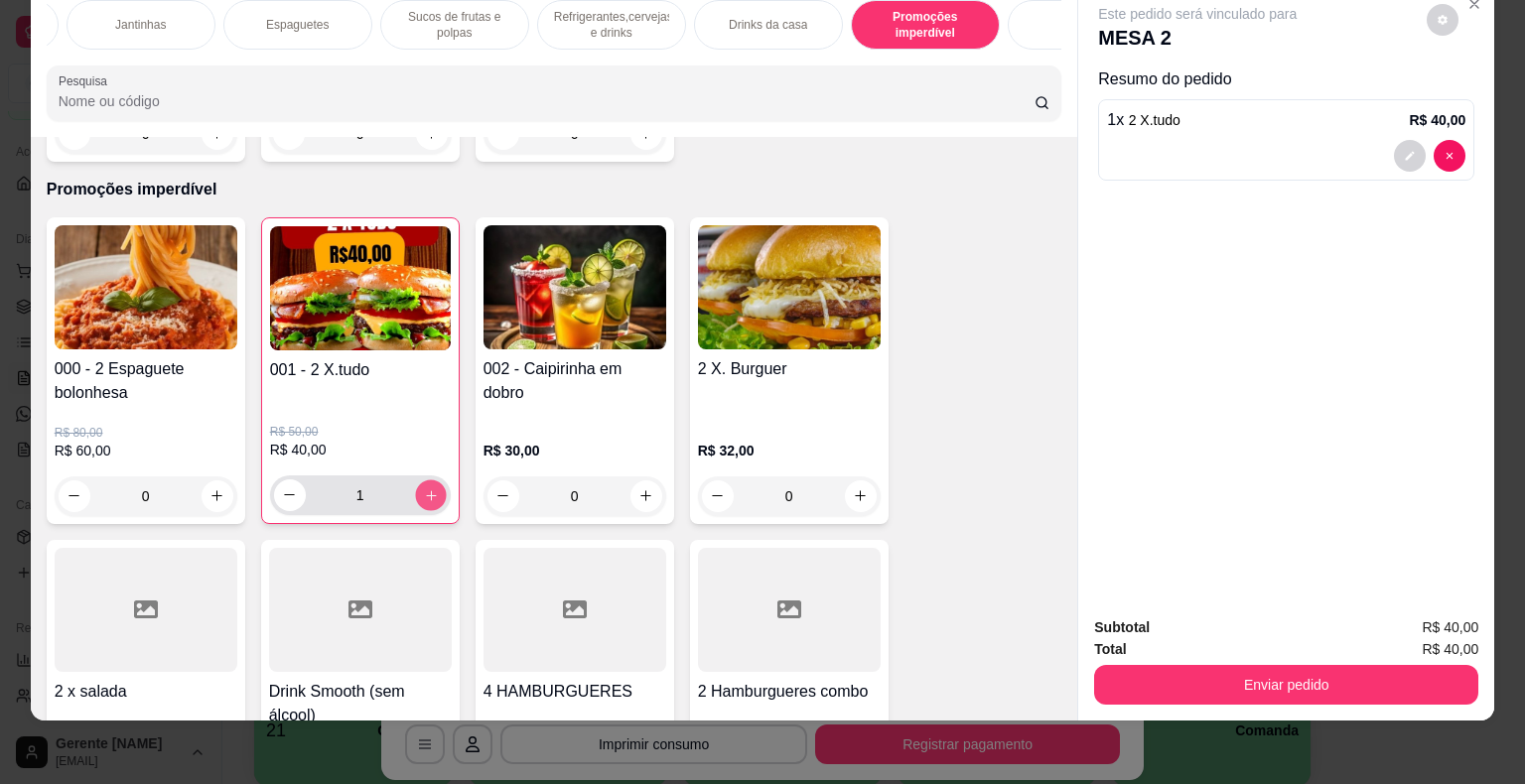 click 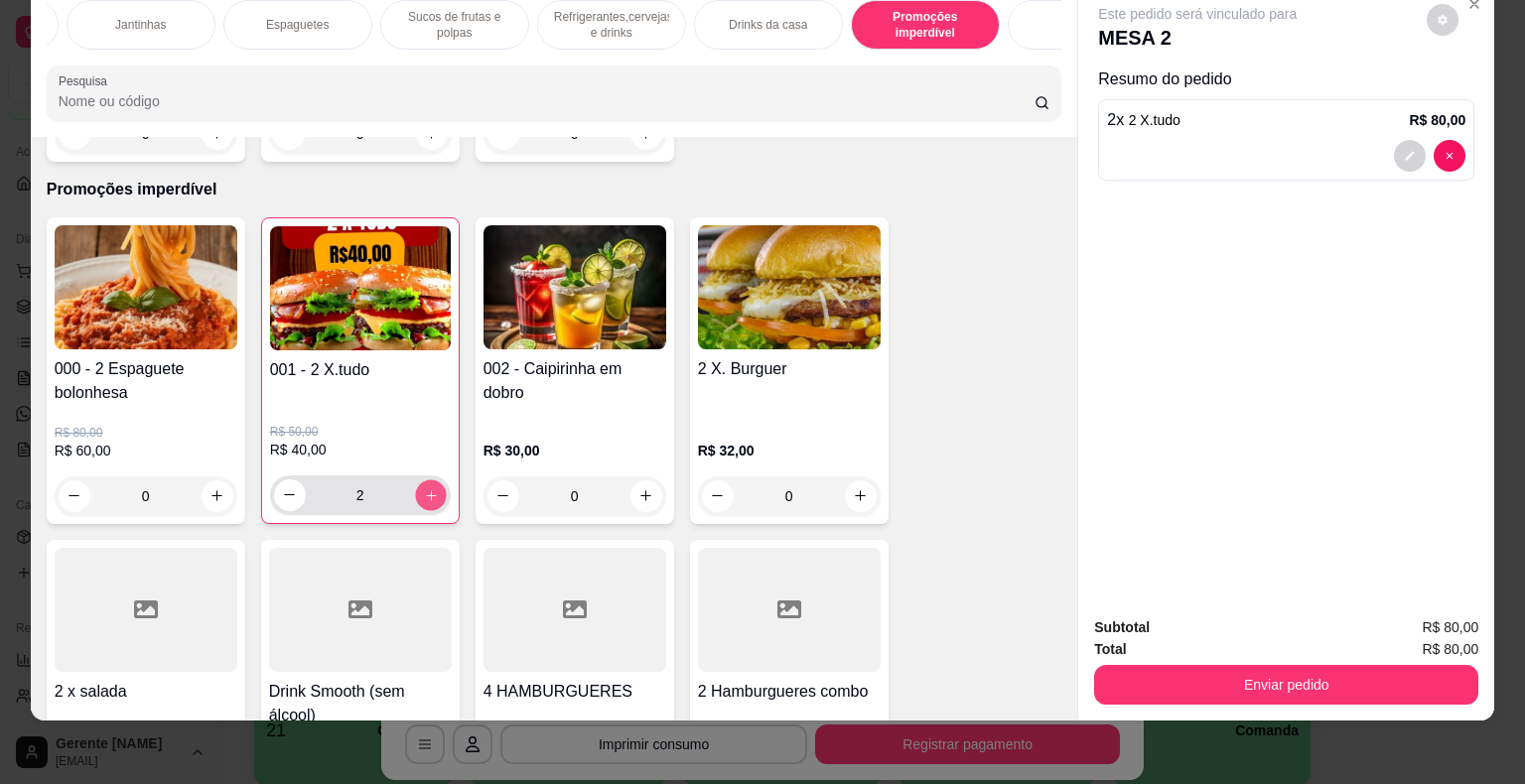 click 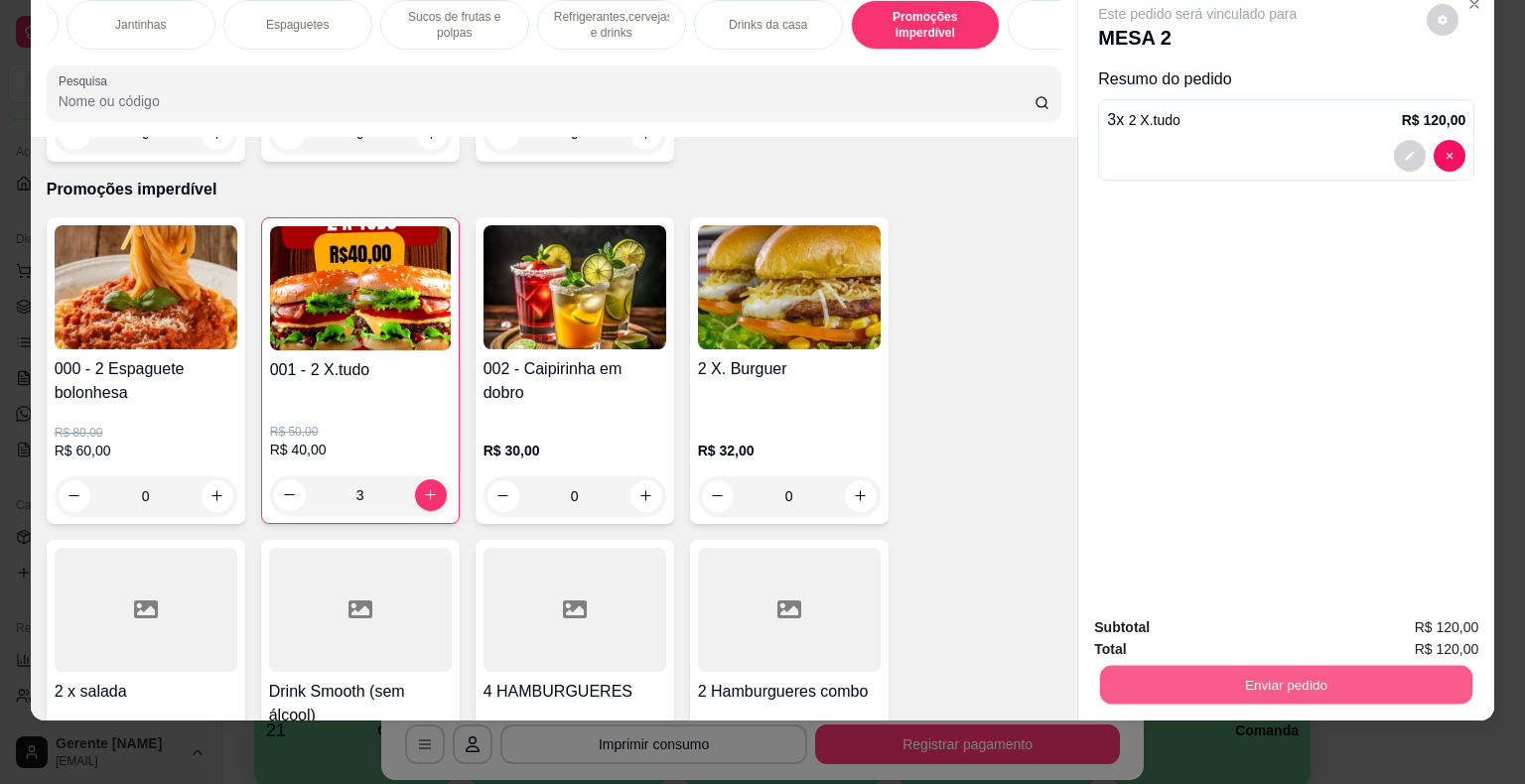 click on "Enviar pedido" at bounding box center [1286, 685] 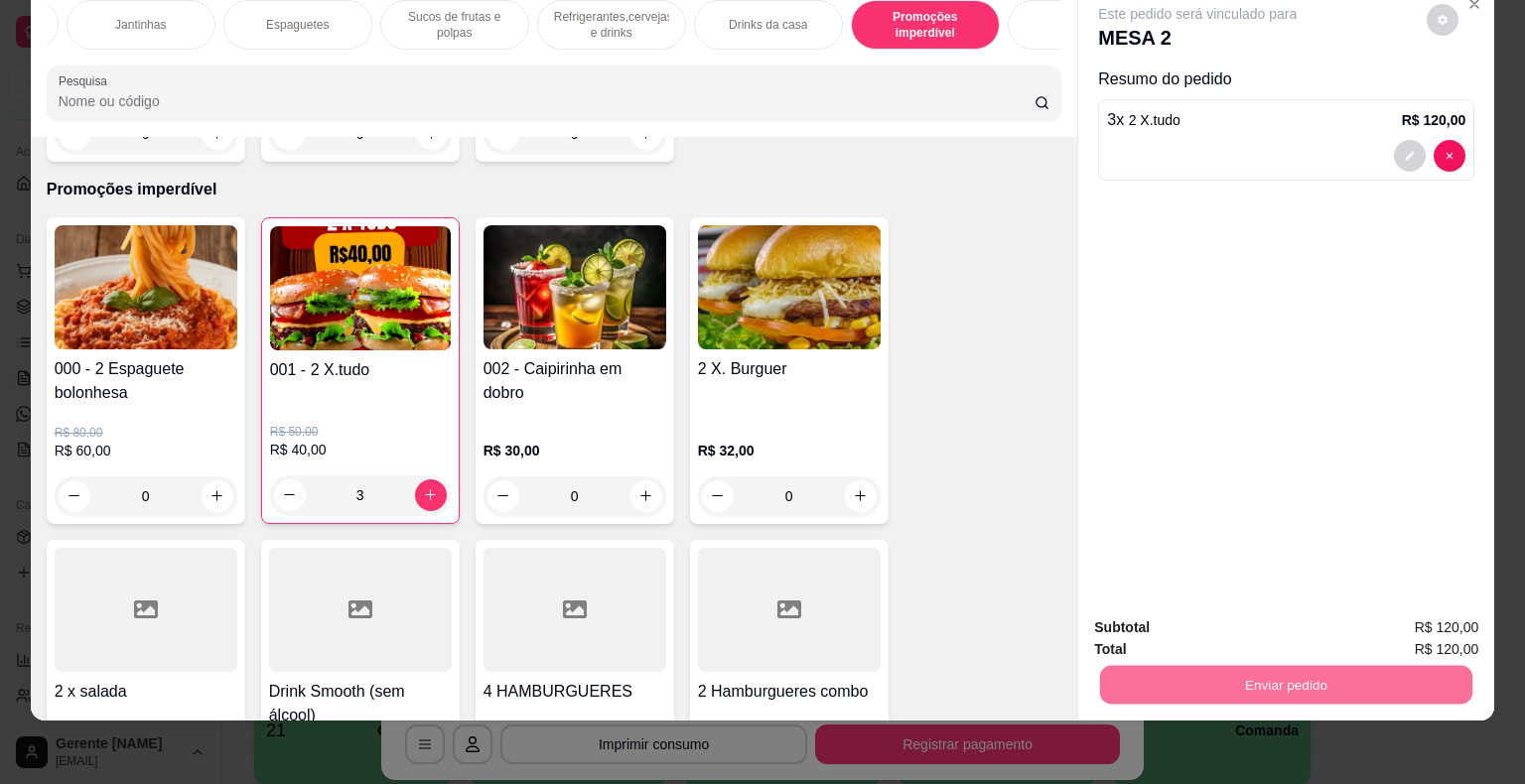 click on "Não registrar e enviar pedido" at bounding box center [1220, 620] 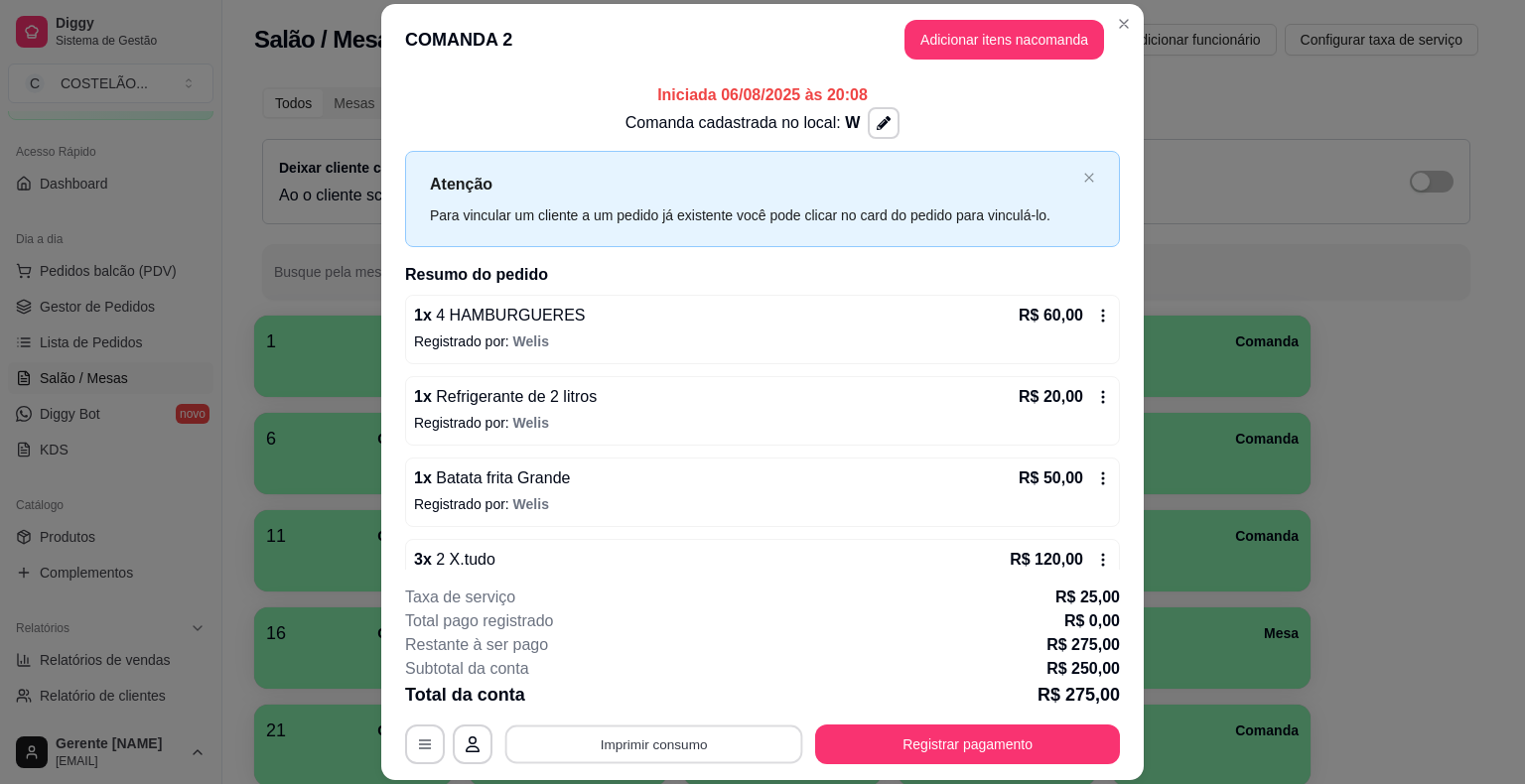 click on "Imprimir consumo" at bounding box center [654, 744] 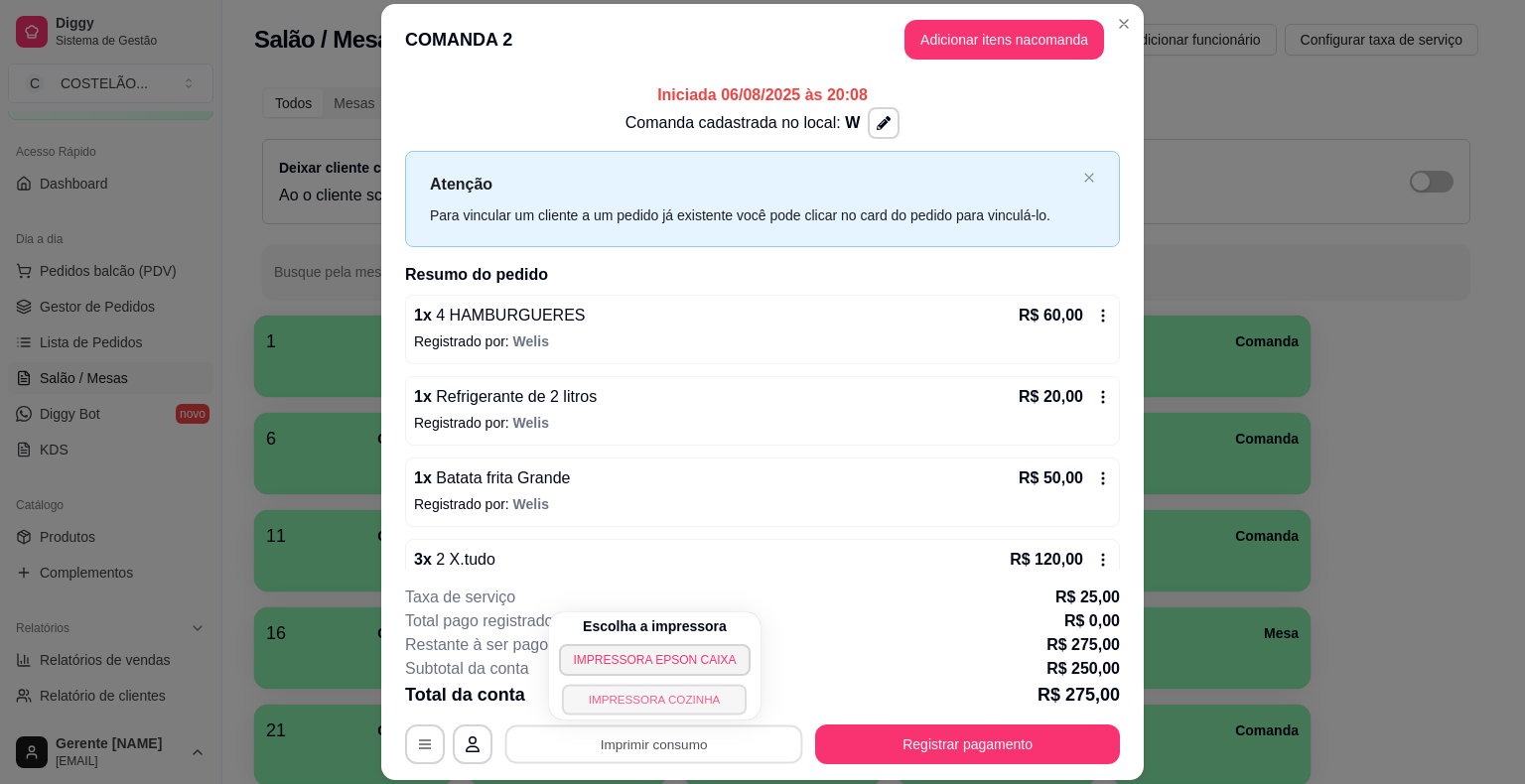 click on "IMPRESSORA COZINHA" at bounding box center [654, 699] 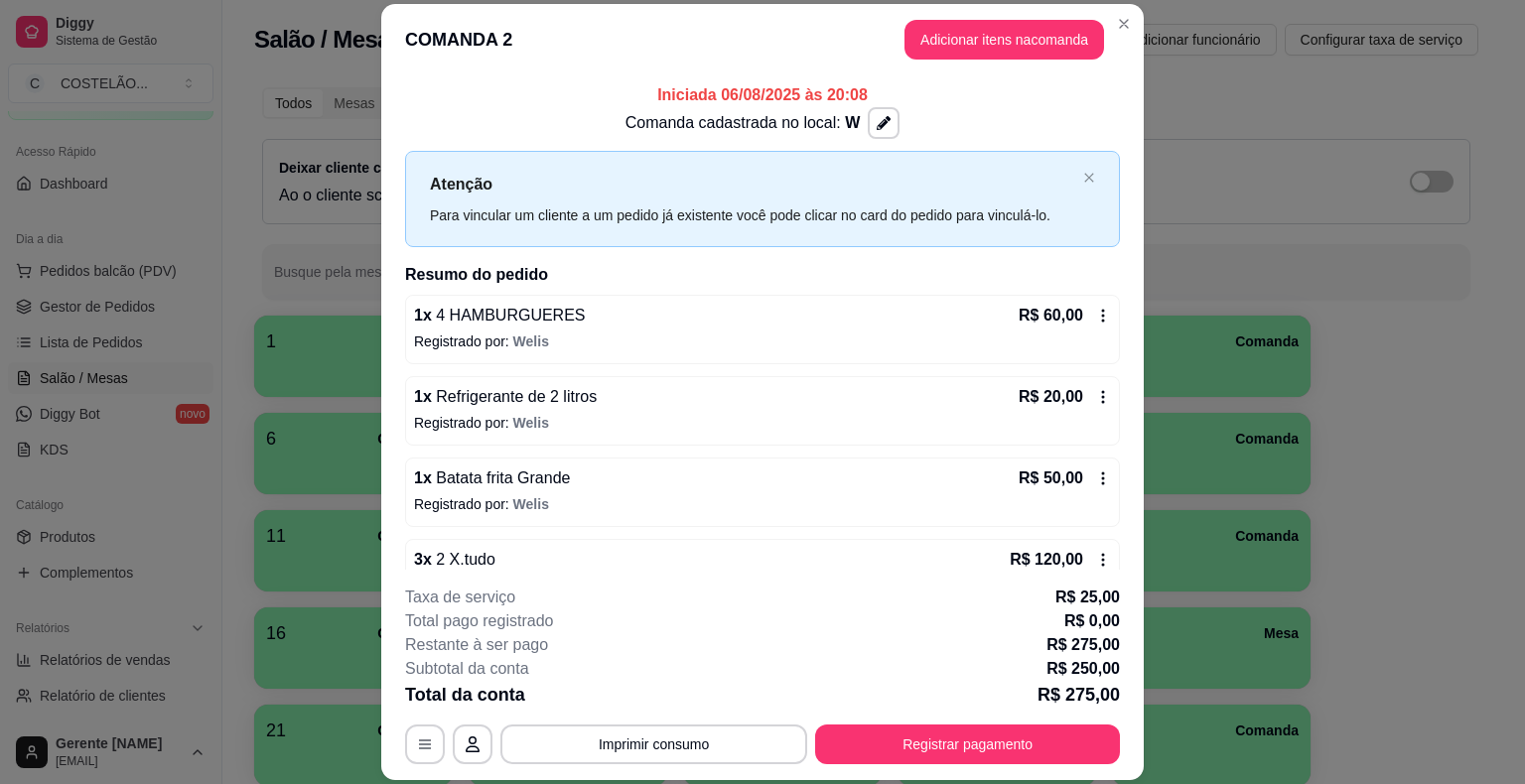 click on "Imprimir consumo" at bounding box center (653, 744) 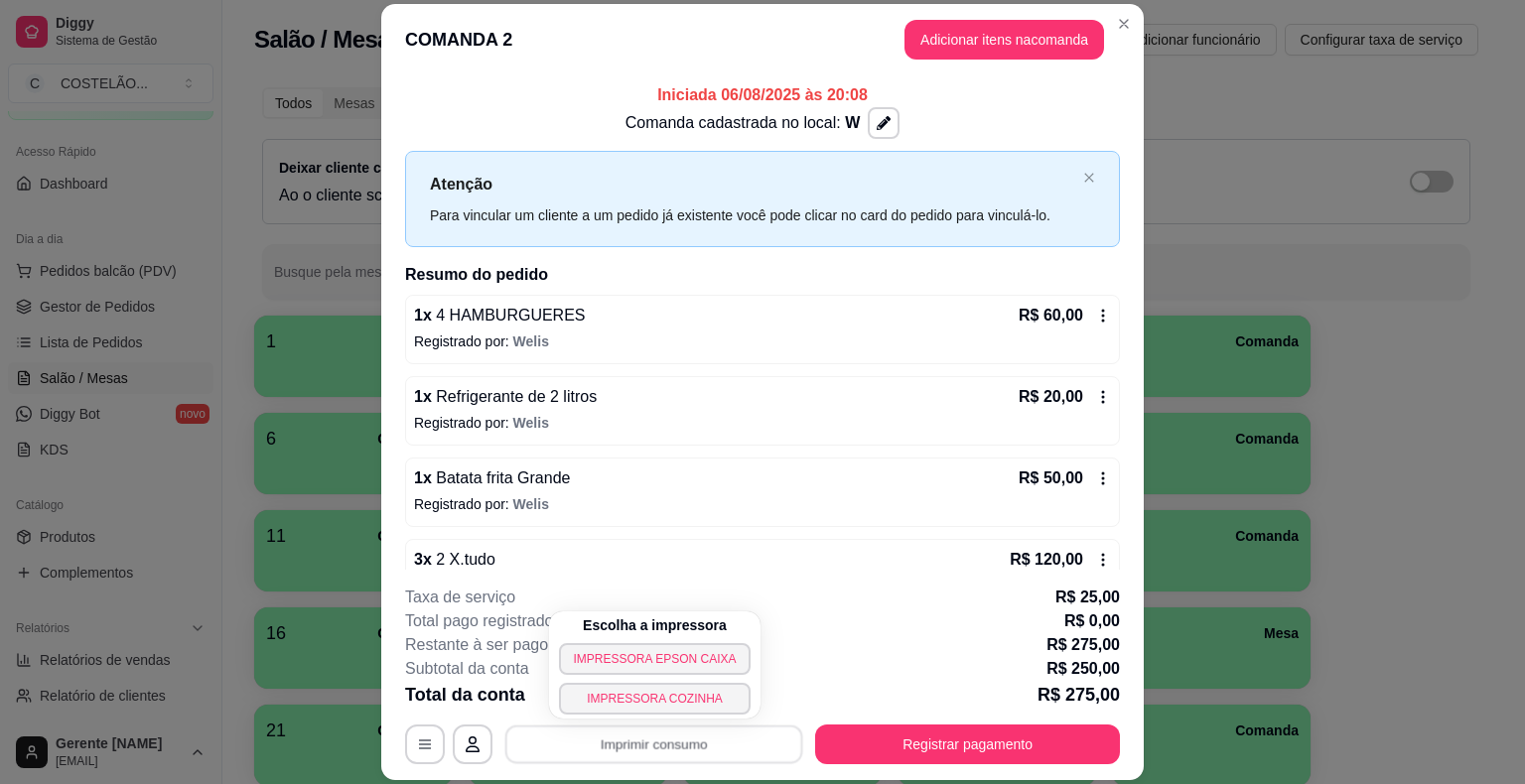 click on "IMPRESSORA EPSON CAIXA" at bounding box center [654, 659] 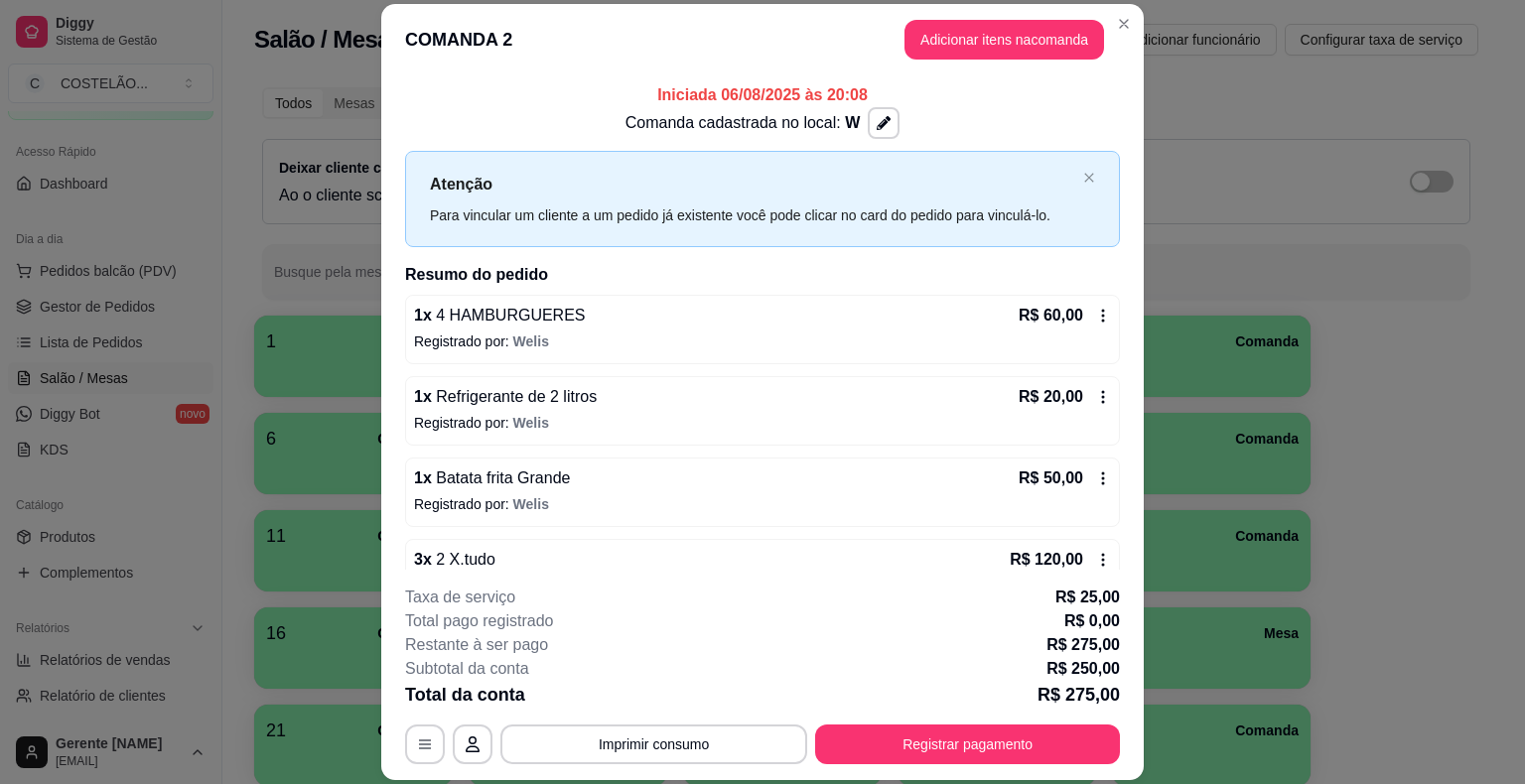 click on "Salão / Mesas / Comandas Adicionar mesa / comanda Imprimir qr-codes da mesa Adicionar funcionário Configurar taxa de serviço" at bounding box center (866, 34) 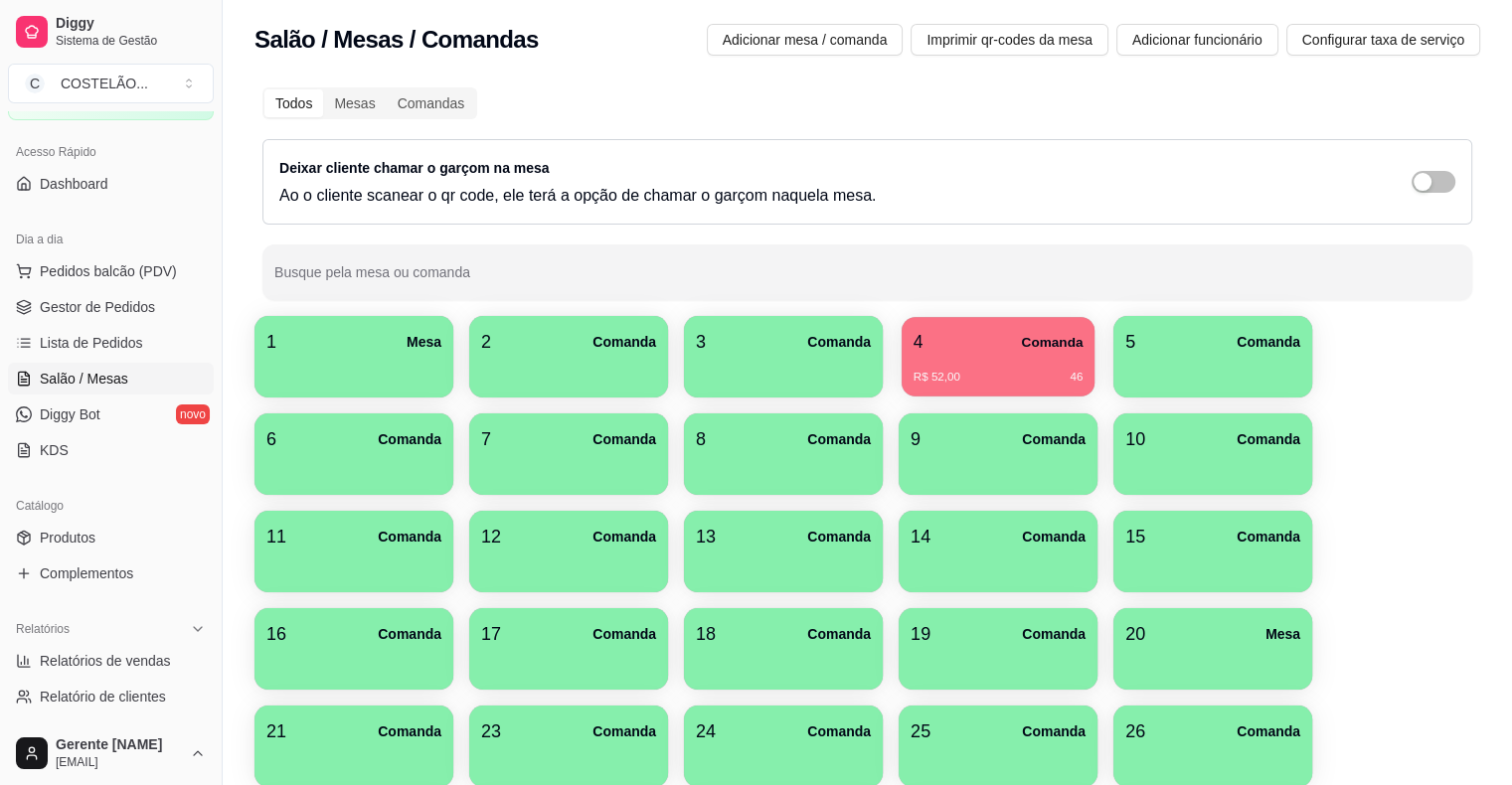 click on "R$ 52,00 46" at bounding box center (998, 370) 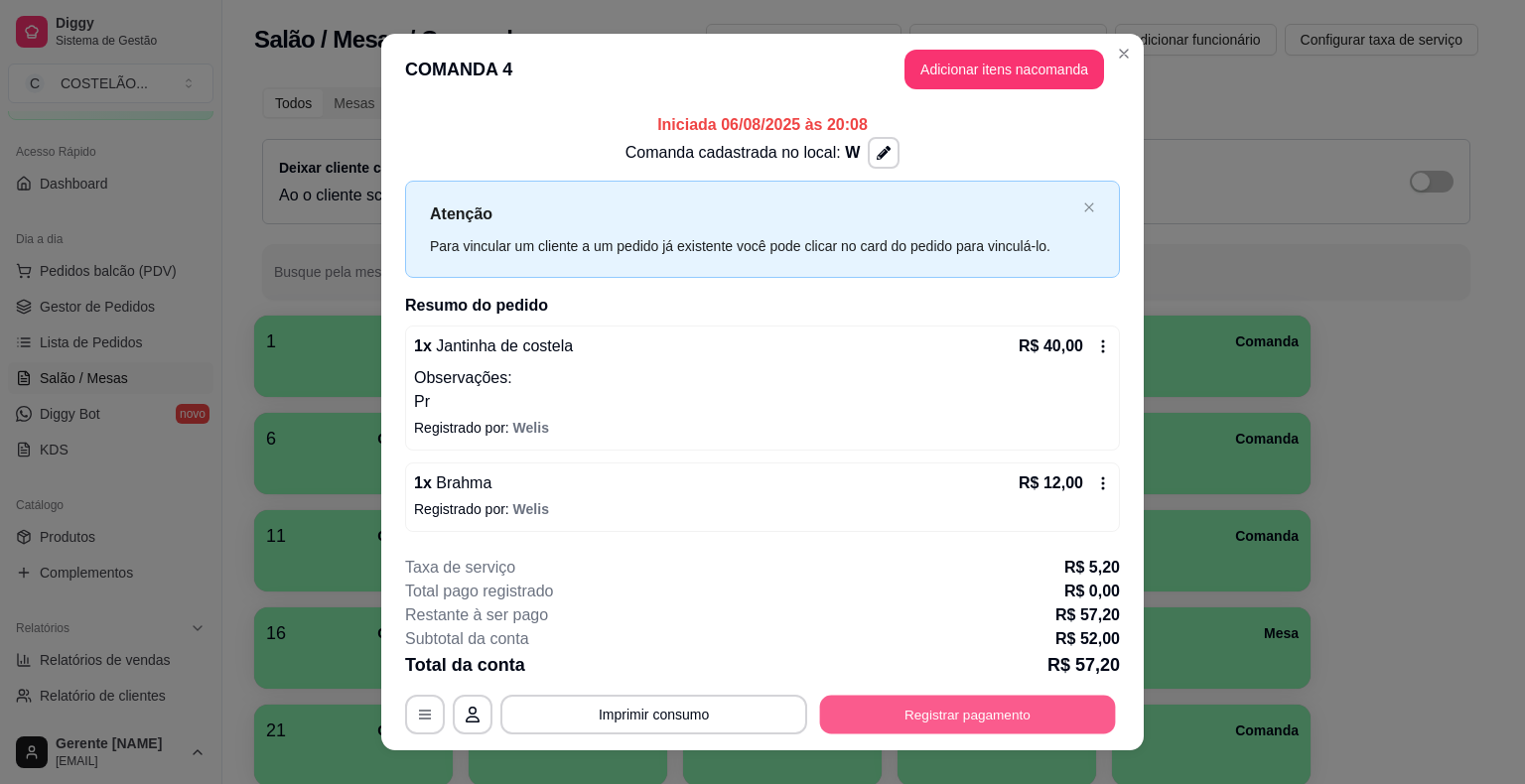 click on "Registrar pagamento" at bounding box center (968, 714) 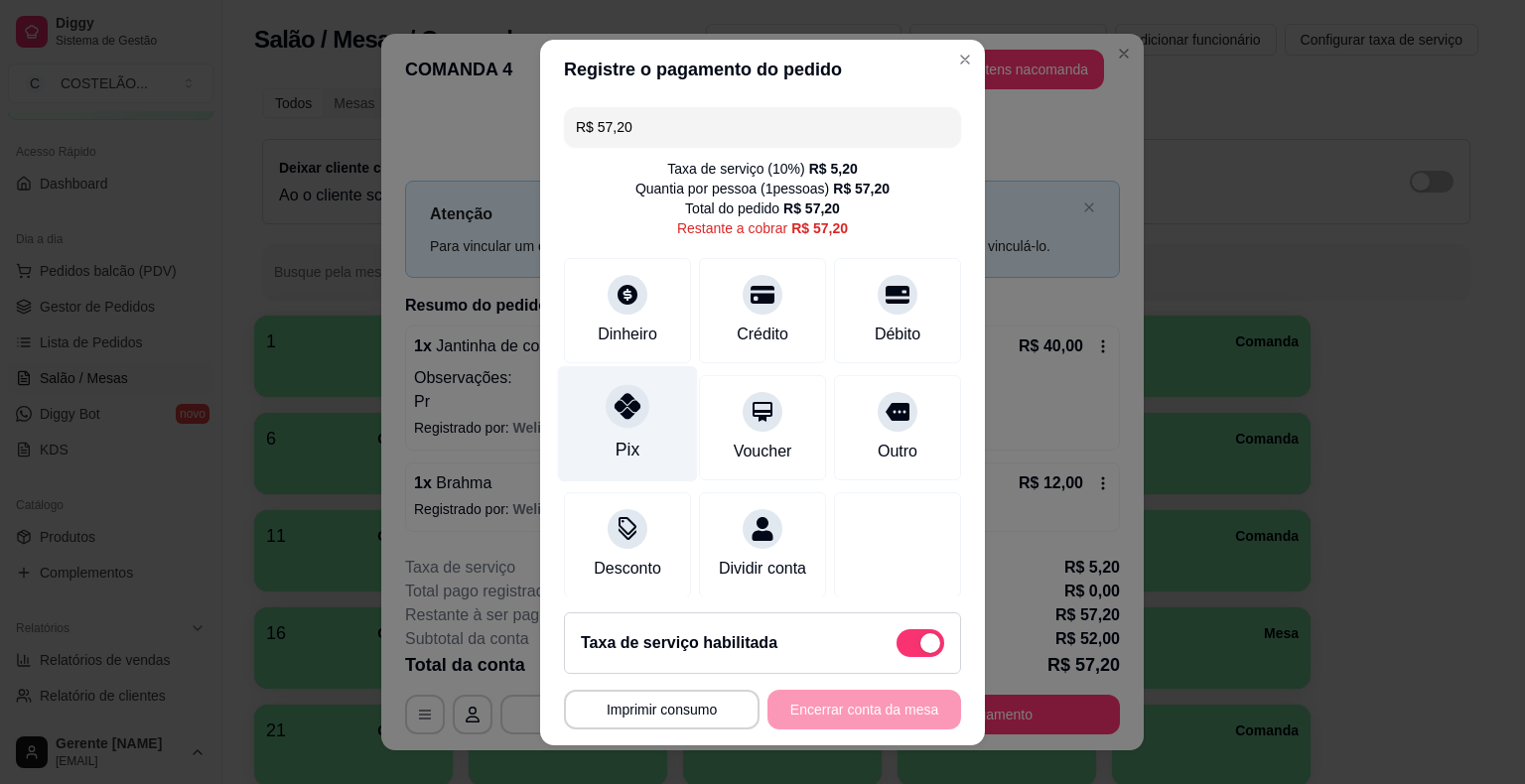 click 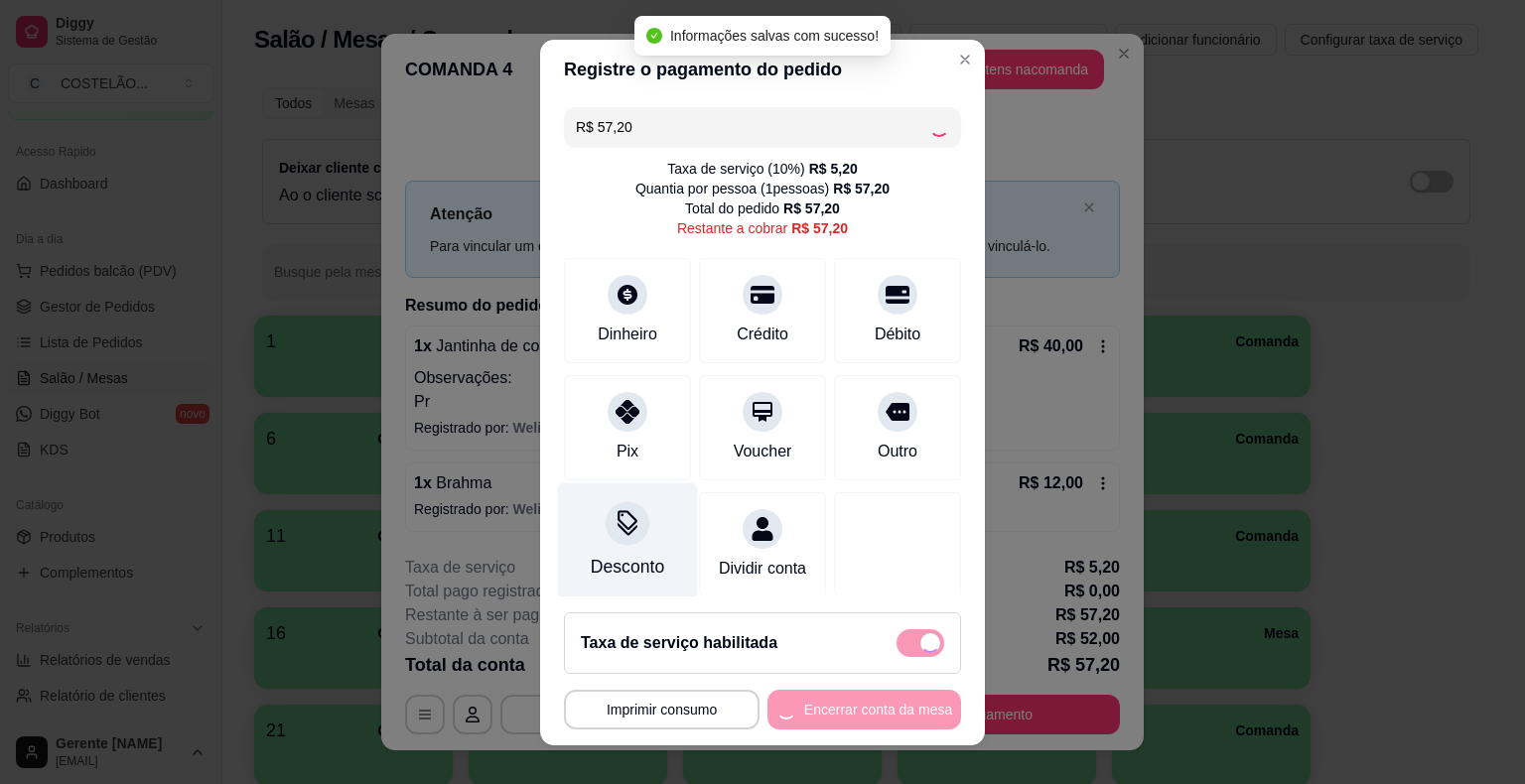 type on "R$ 0,00" 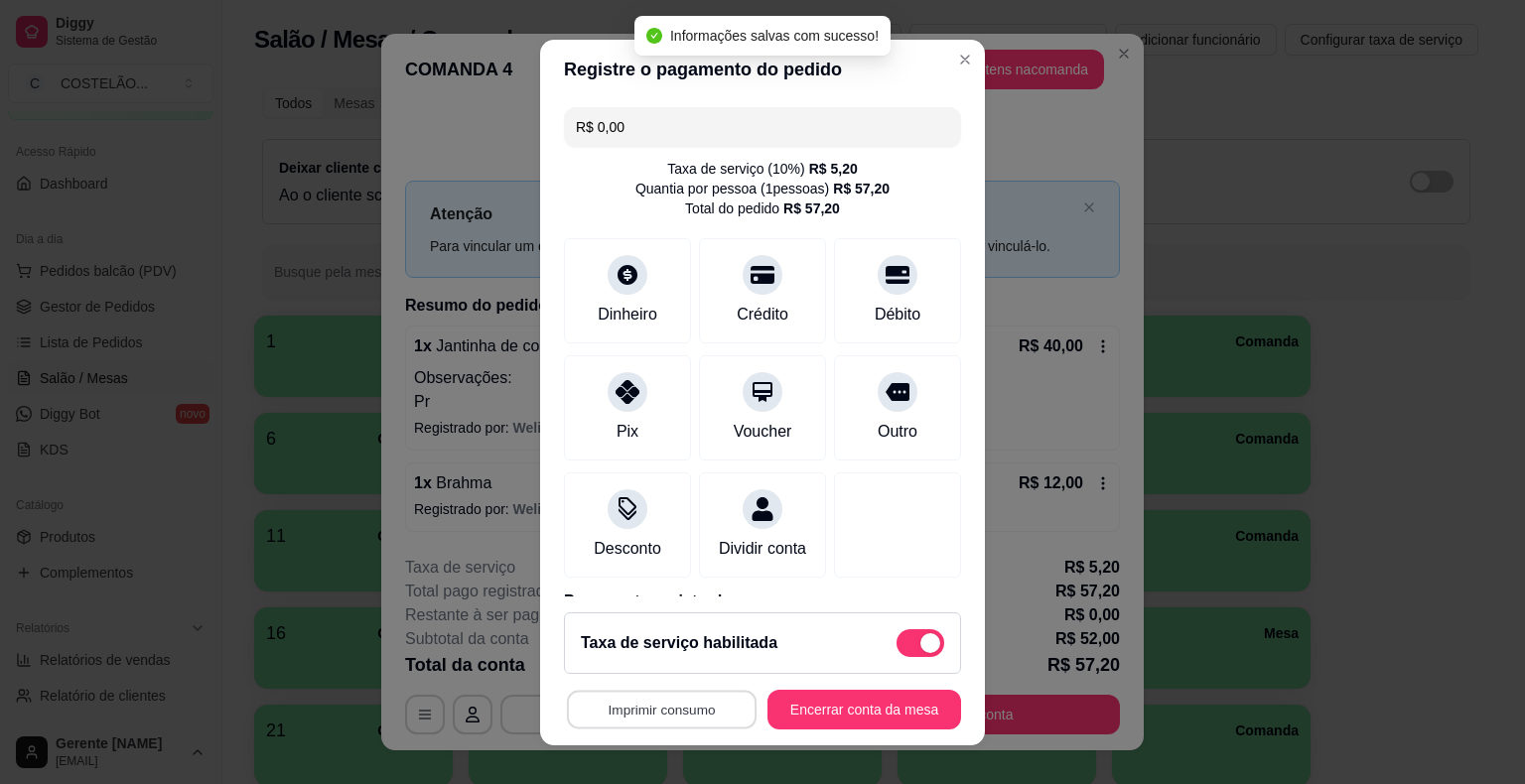 click on "Imprimir consumo" at bounding box center [661, 709] 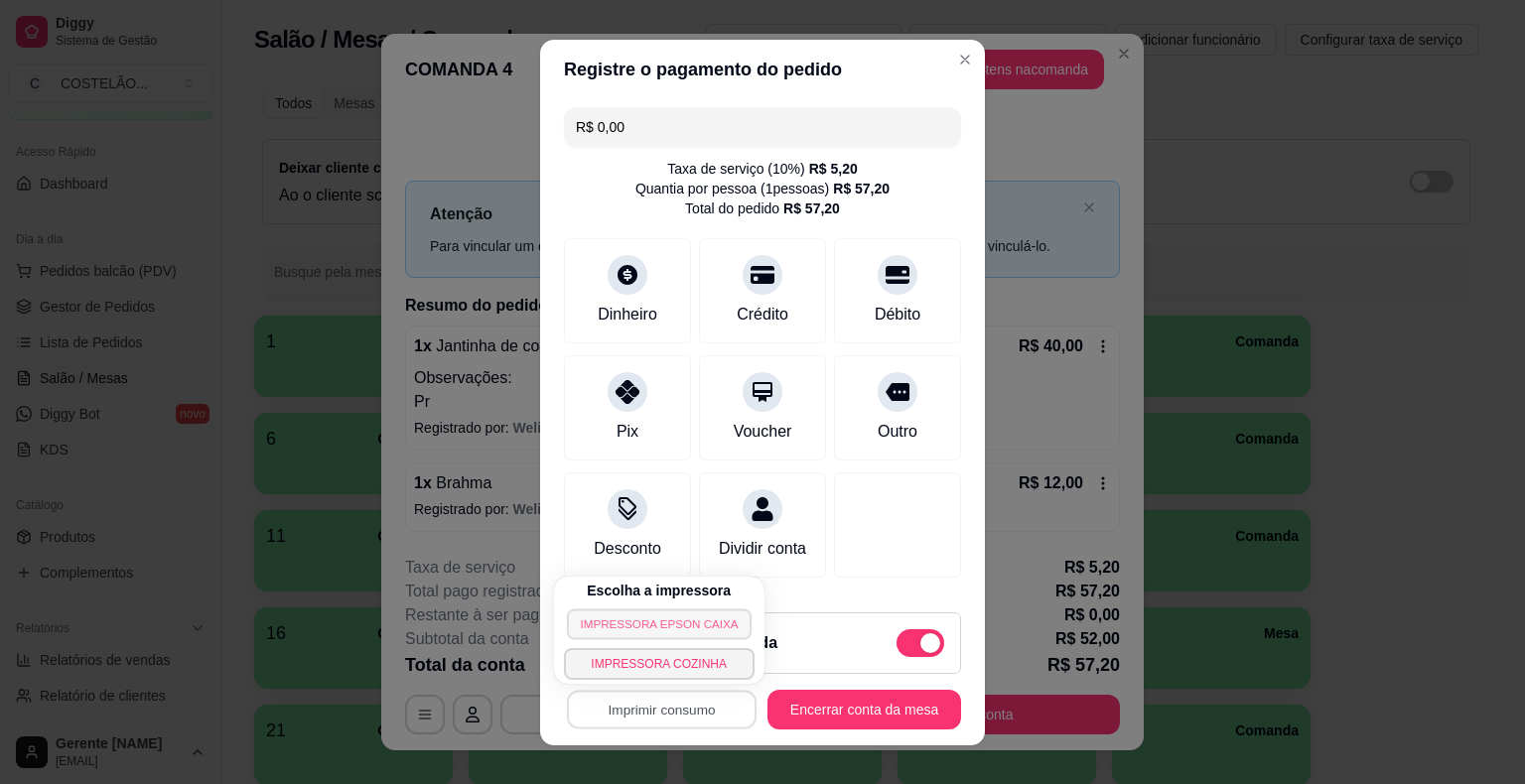 click on "IMPRESSORA EPSON CAIXA" at bounding box center [659, 623] 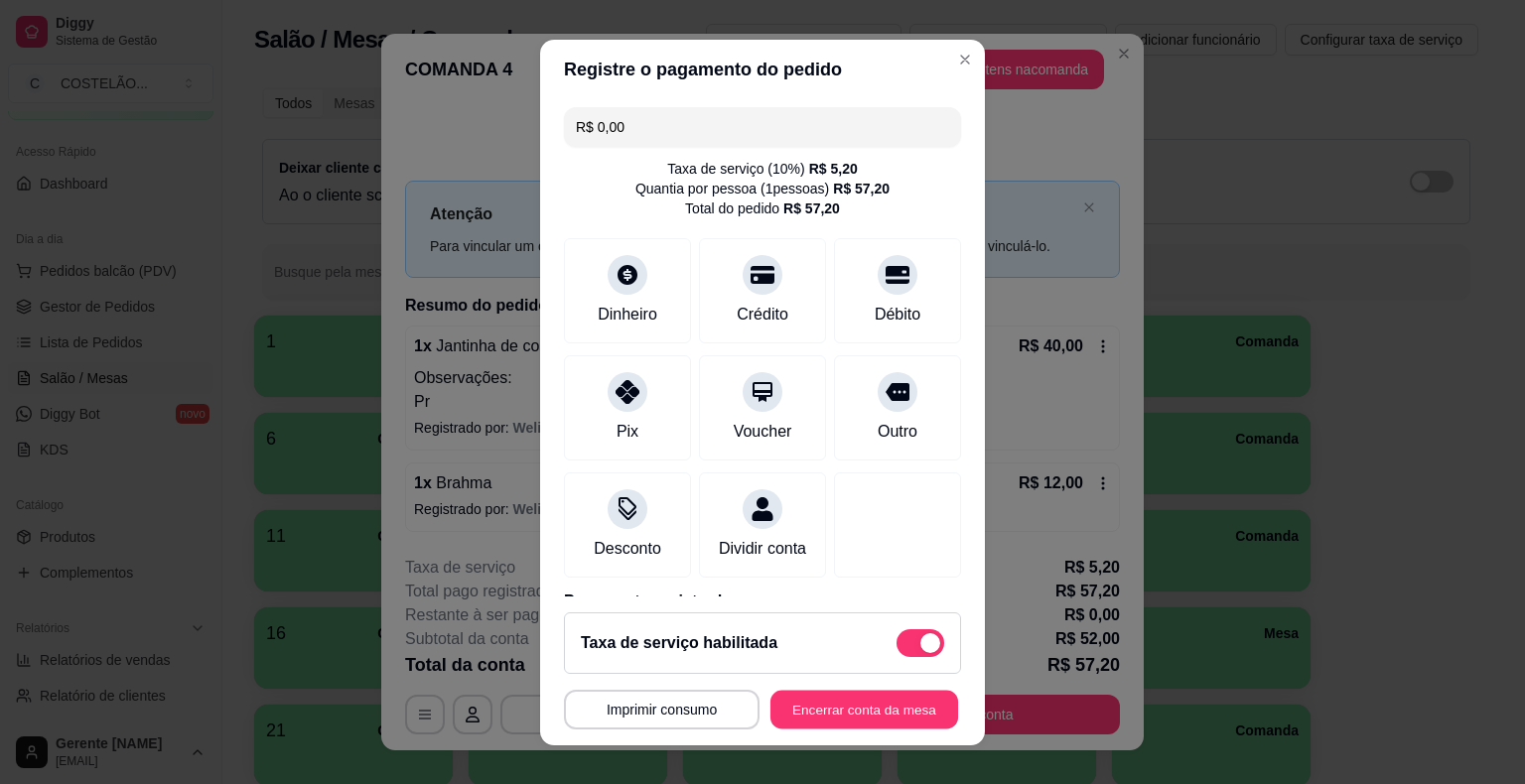 click on "Encerrar conta da mesa" at bounding box center (864, 709) 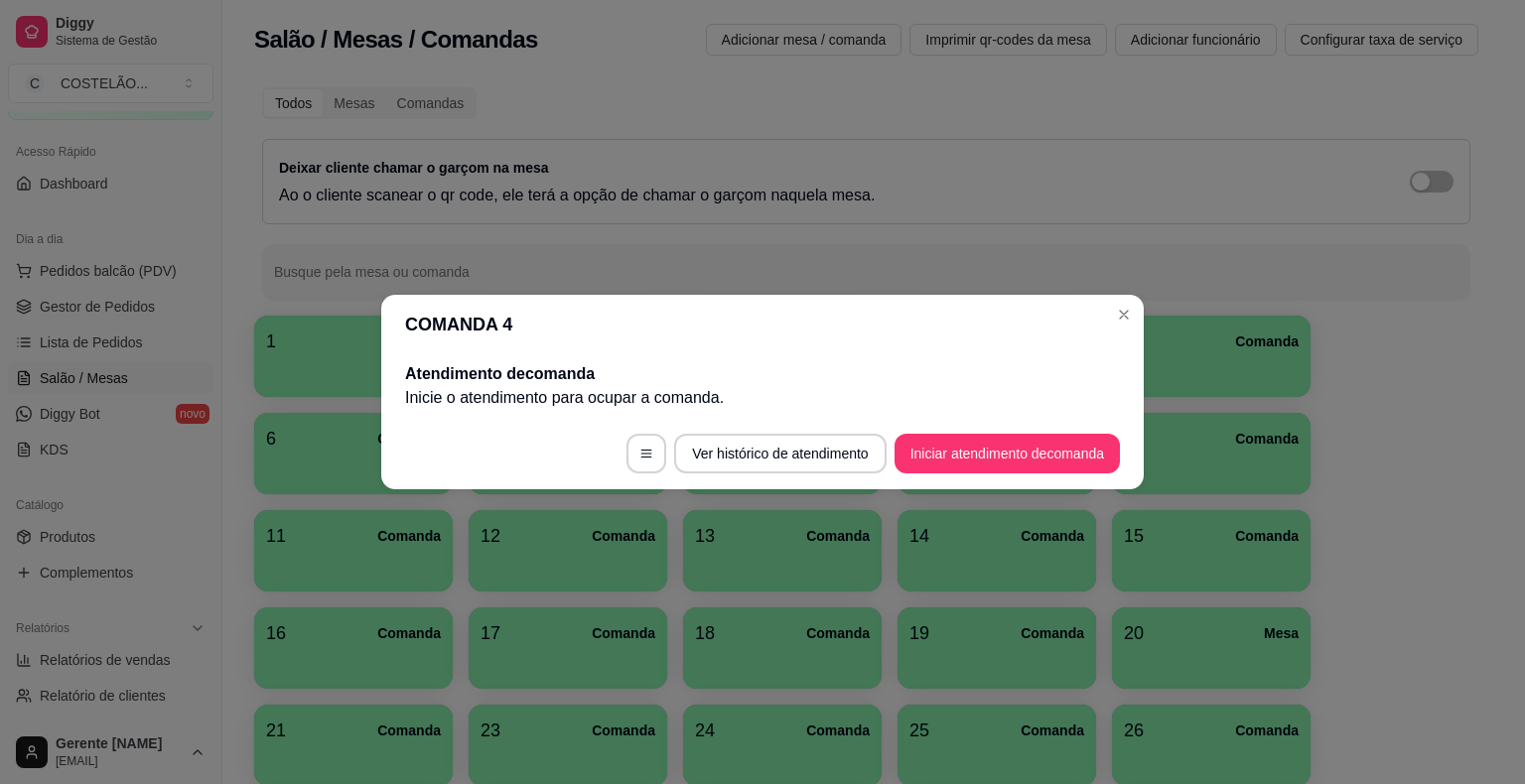 click at bounding box center (1124, 315) 